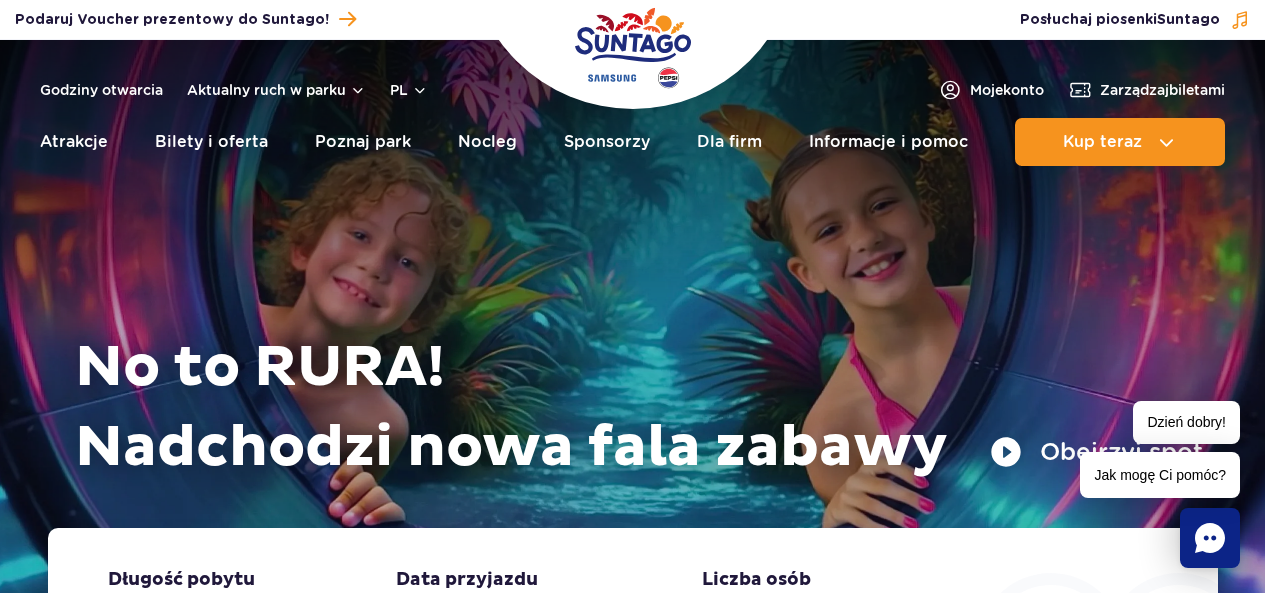 scroll, scrollTop: 0, scrollLeft: 0, axis: both 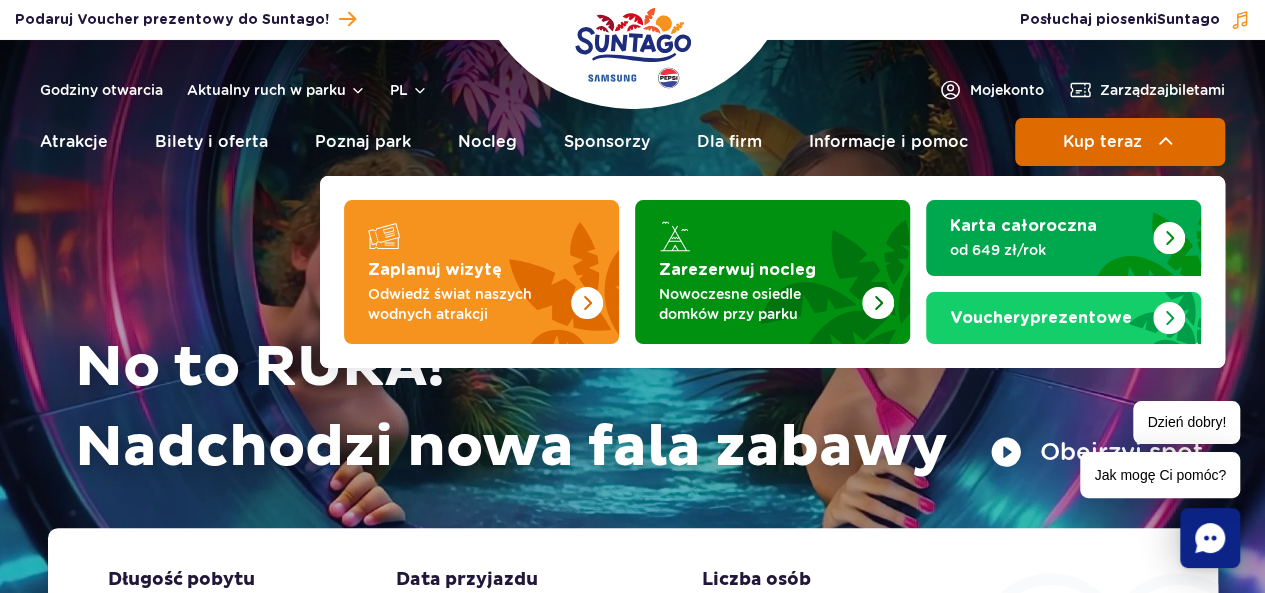 click on "Kup teraz" at bounding box center (1102, 142) 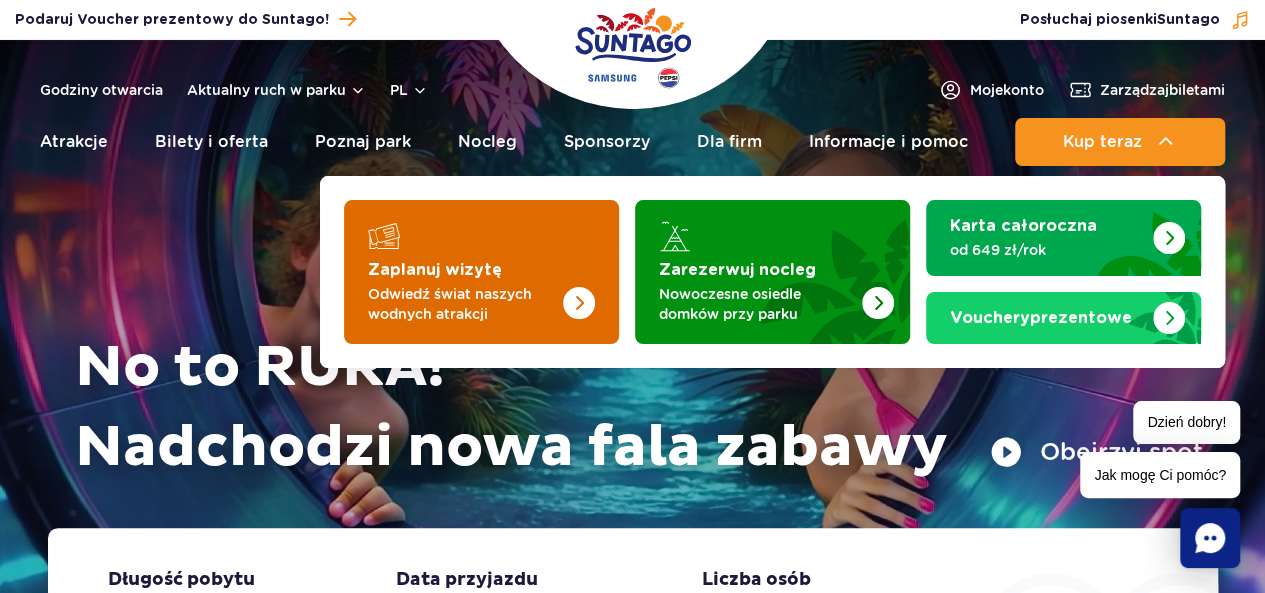 click at bounding box center [579, 303] 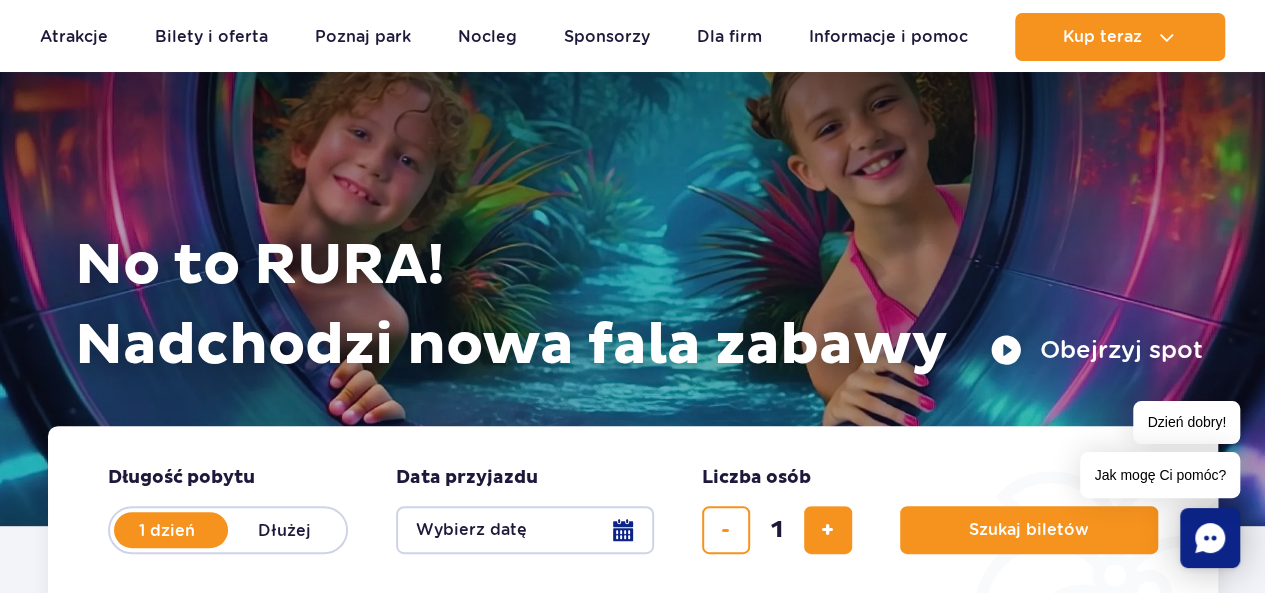 scroll, scrollTop: 53, scrollLeft: 0, axis: vertical 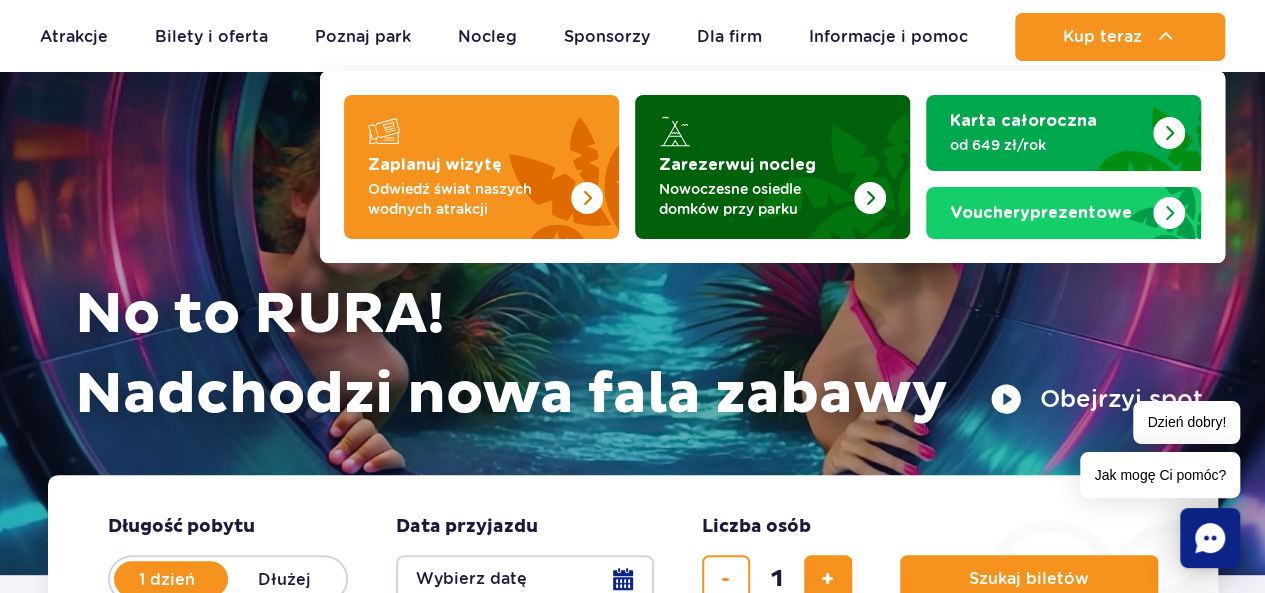 click on "Nowoczesne osiedle domków przy parku" at bounding box center (756, 199) 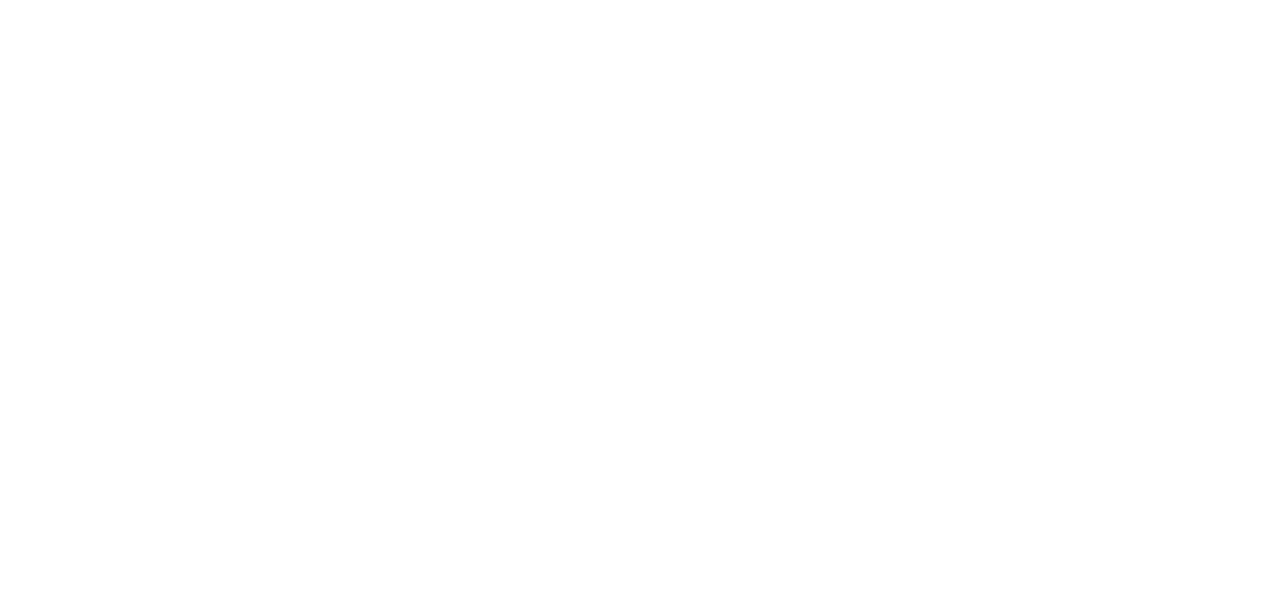 scroll, scrollTop: 0, scrollLeft: 0, axis: both 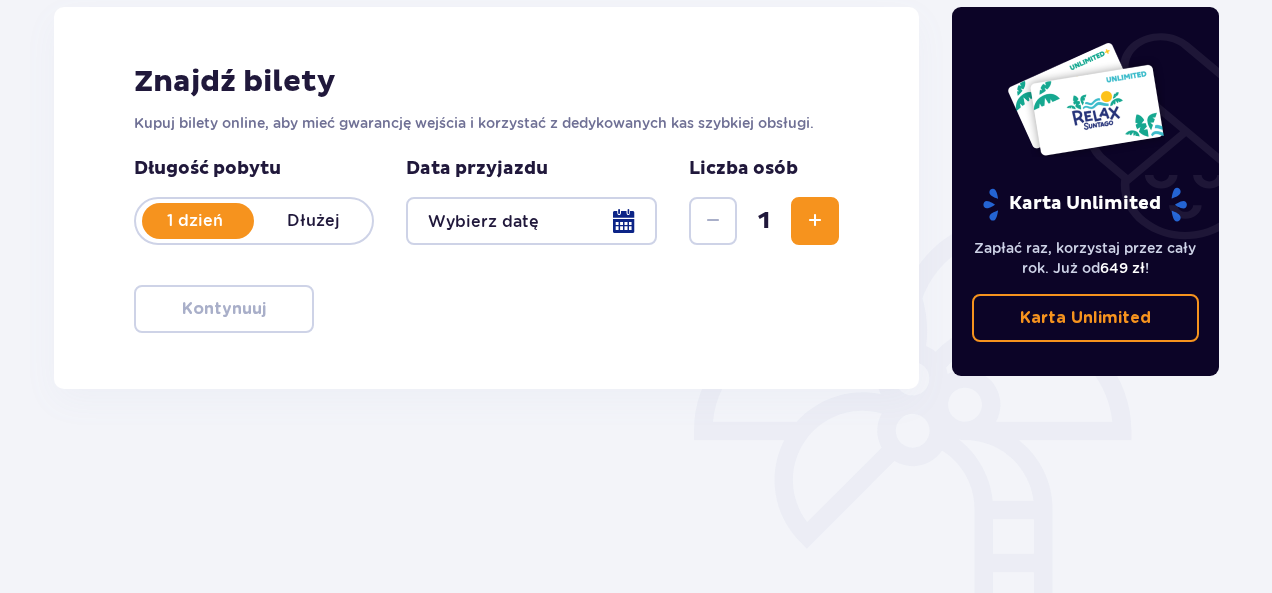 click at bounding box center (531, 221) 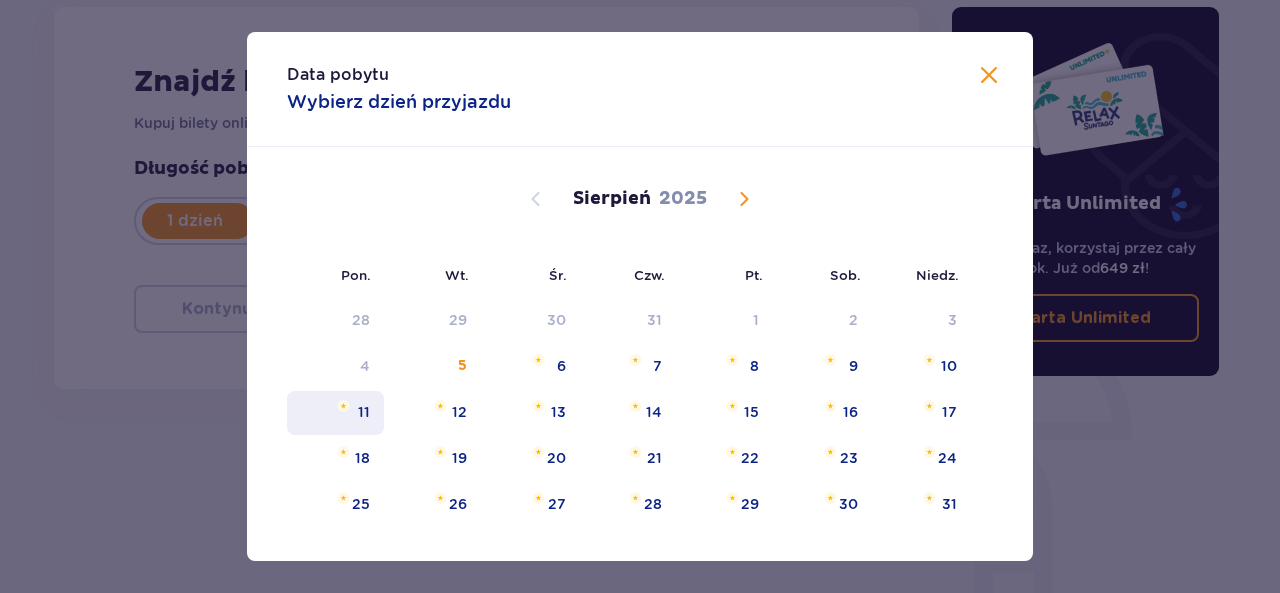 click on "11" at bounding box center [364, 412] 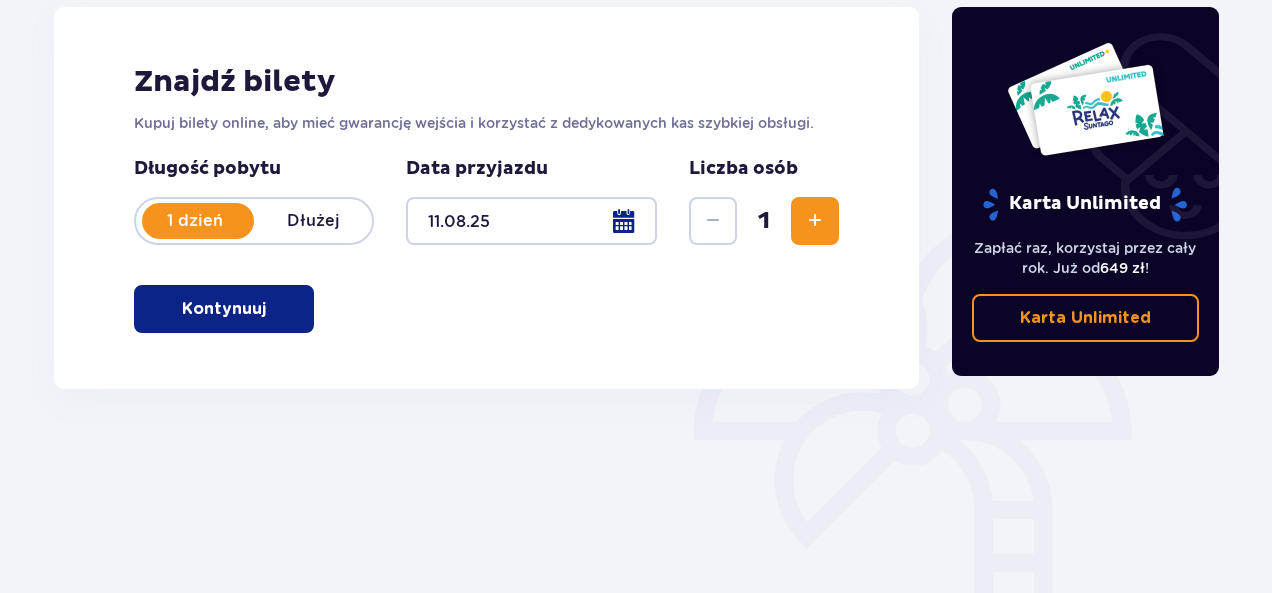 click at bounding box center (815, 221) 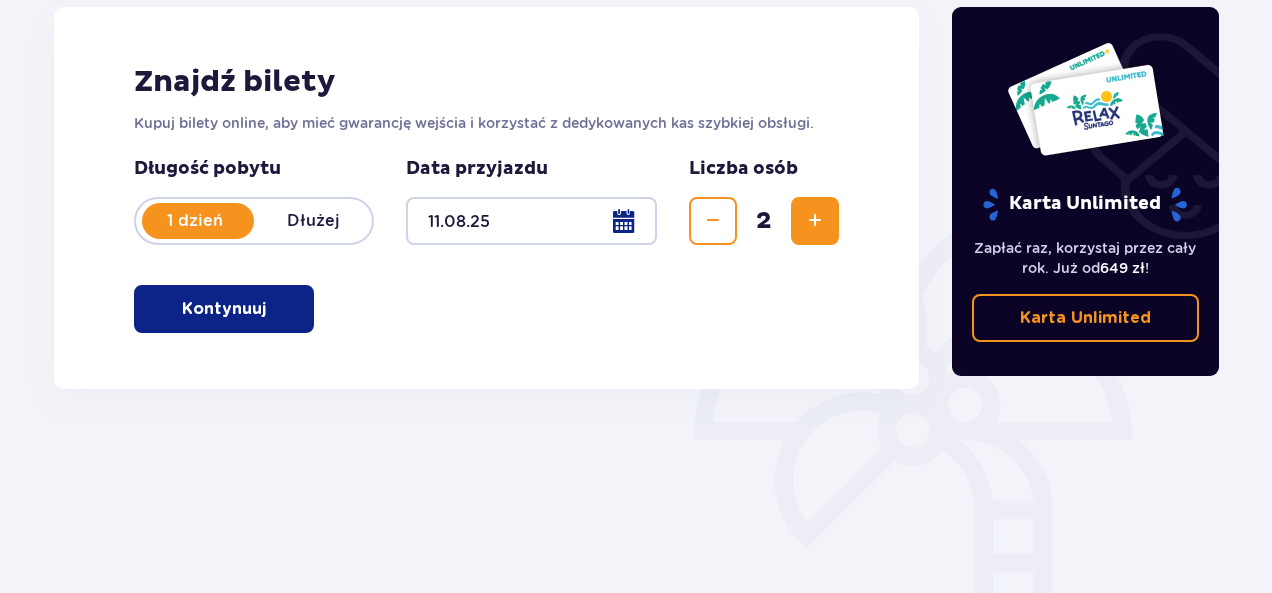 click at bounding box center [815, 221] 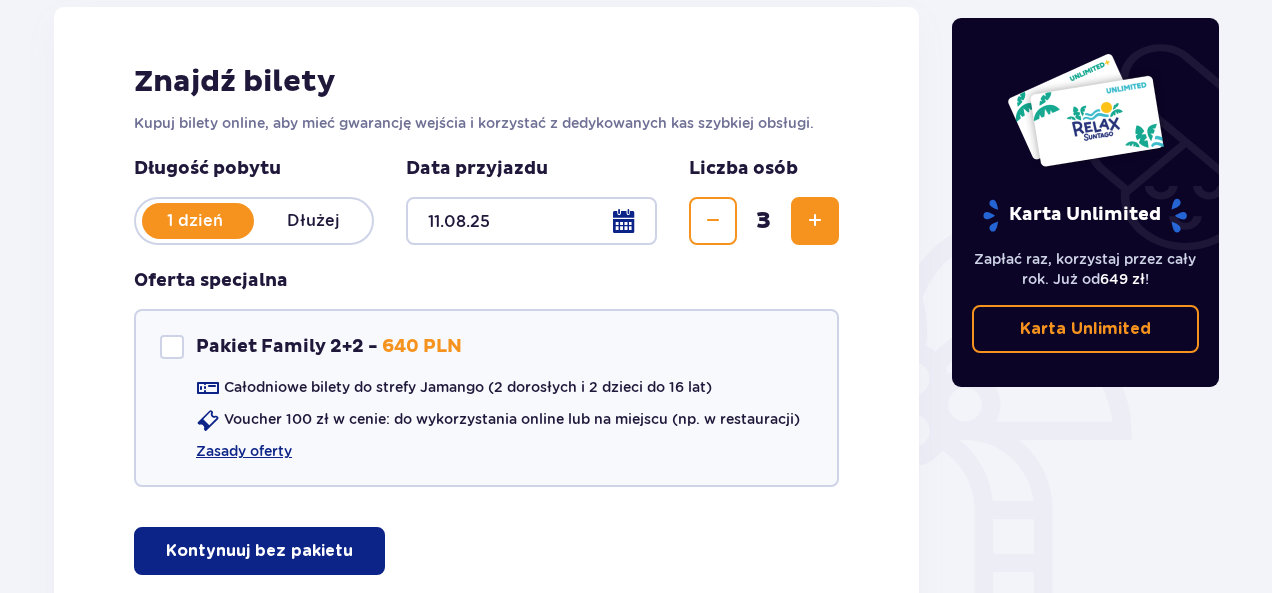 click at bounding box center [815, 221] 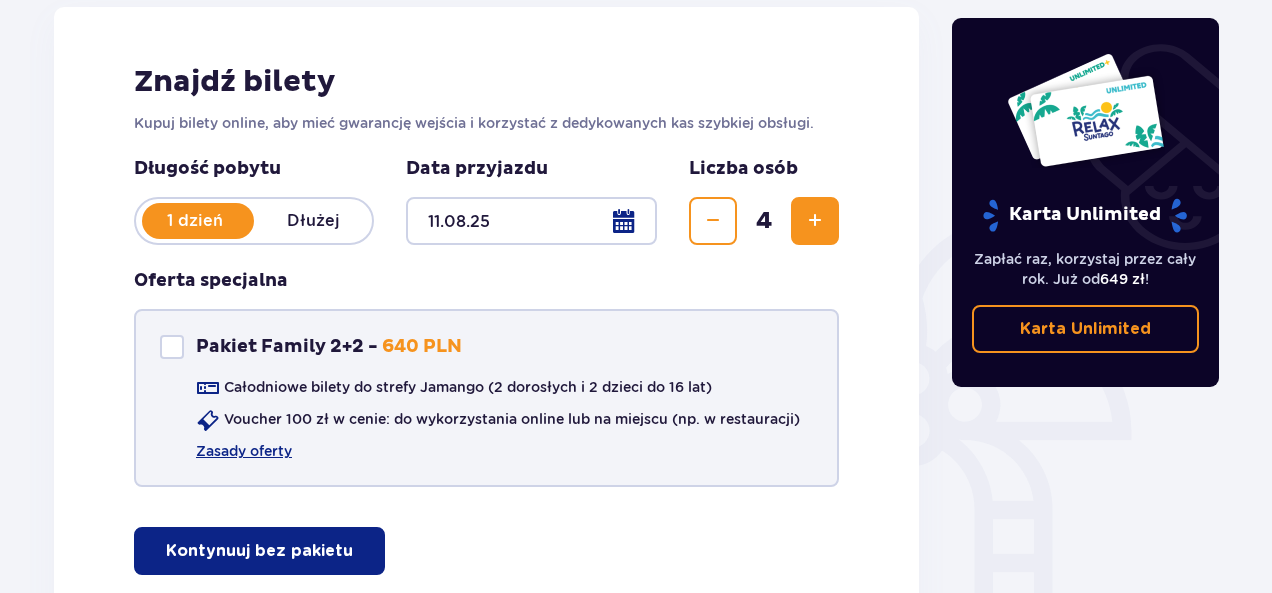click at bounding box center [172, 347] 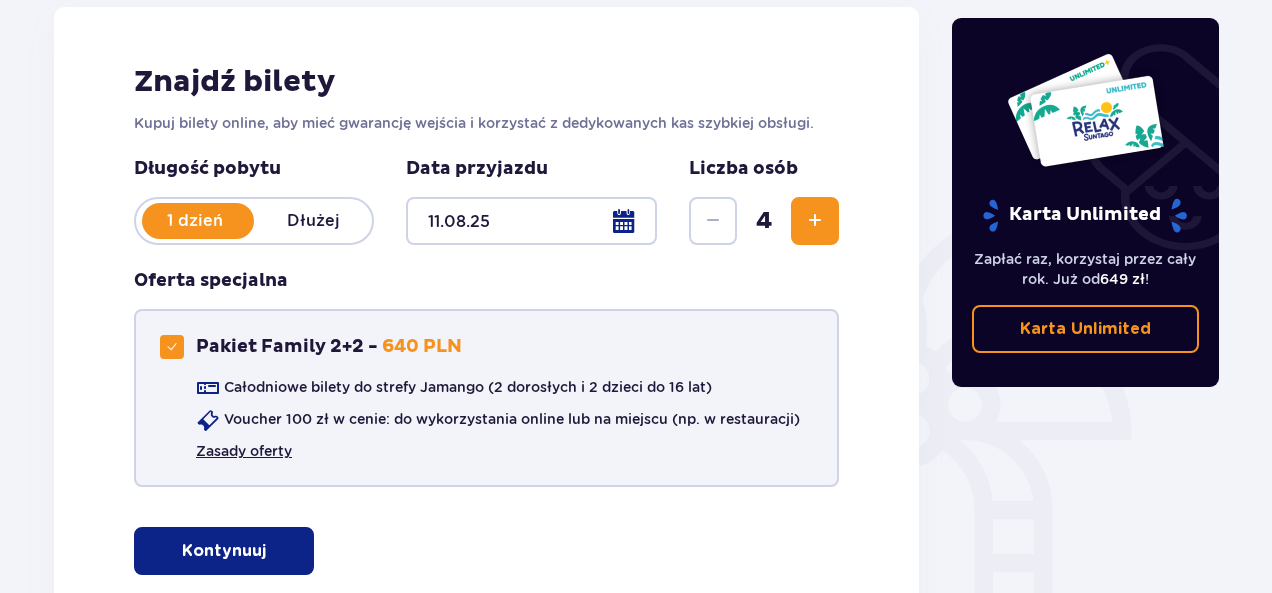 click on "Zasady oferty" at bounding box center (244, 451) 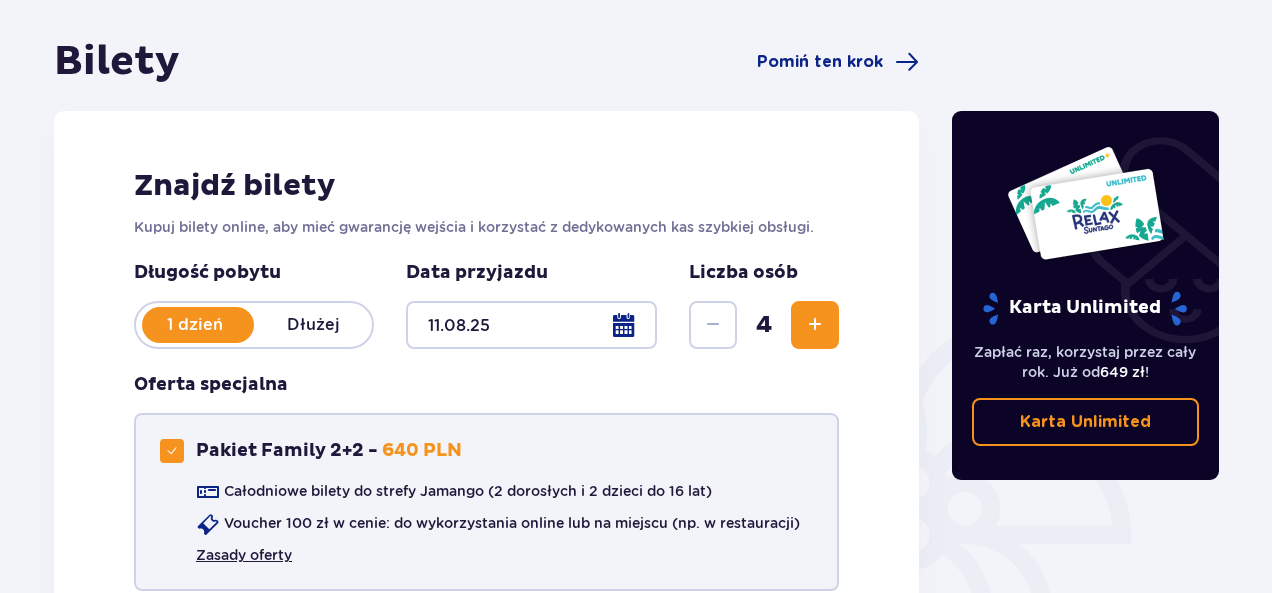 scroll, scrollTop: 0, scrollLeft: 0, axis: both 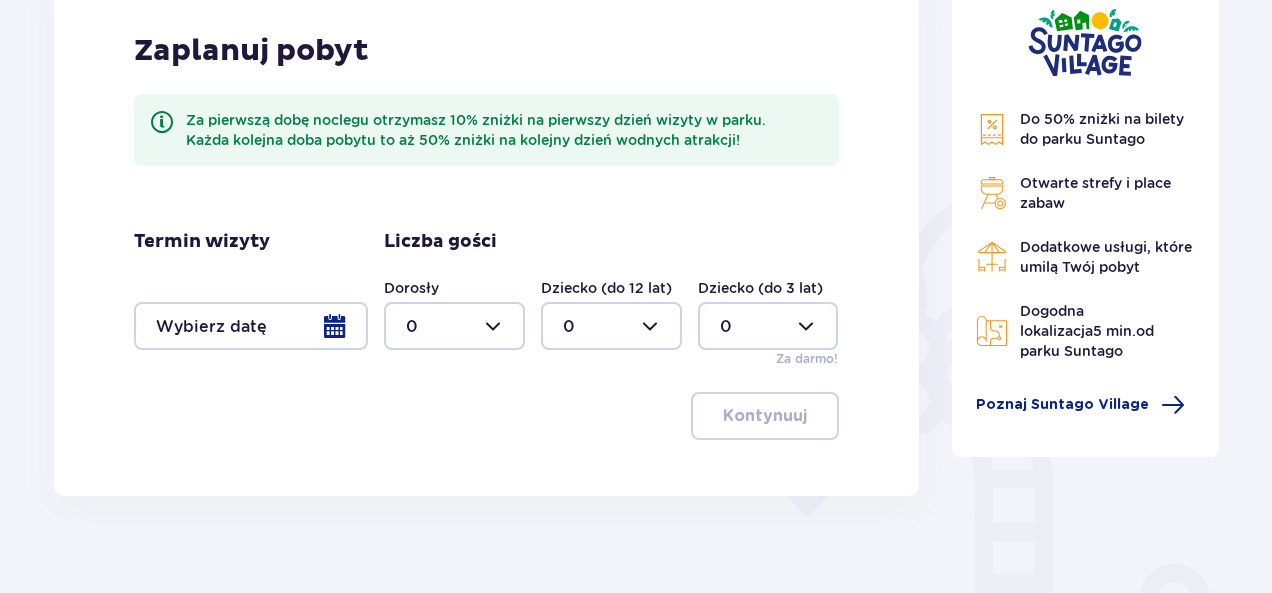 click at bounding box center [251, 326] 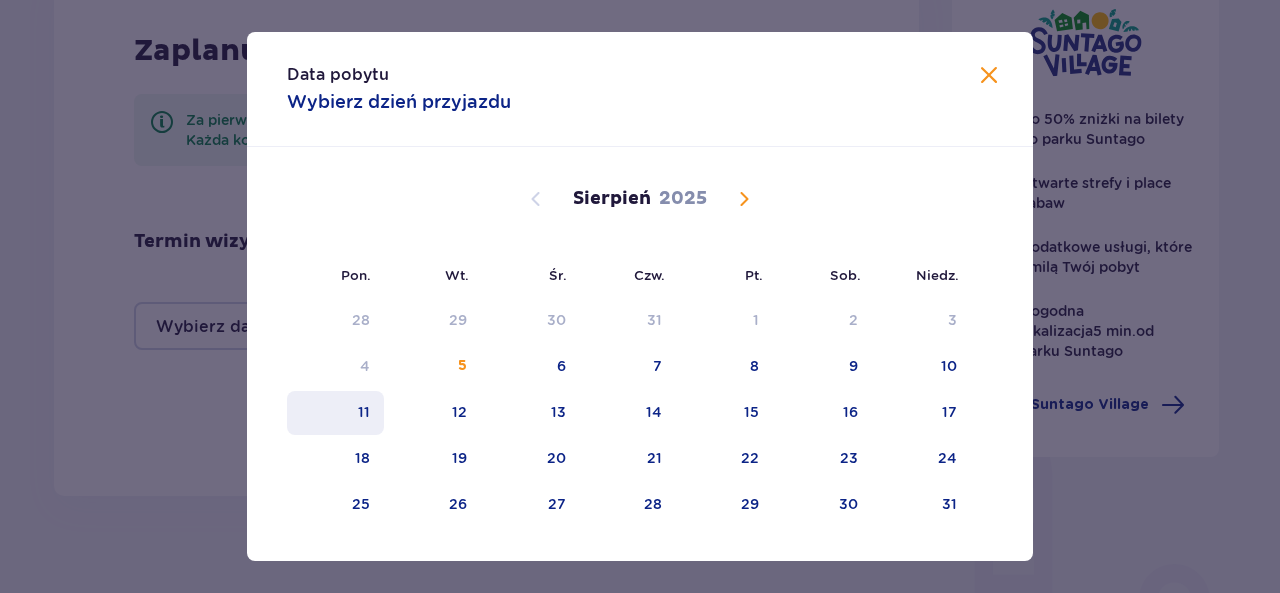 click on "11" at bounding box center (364, 412) 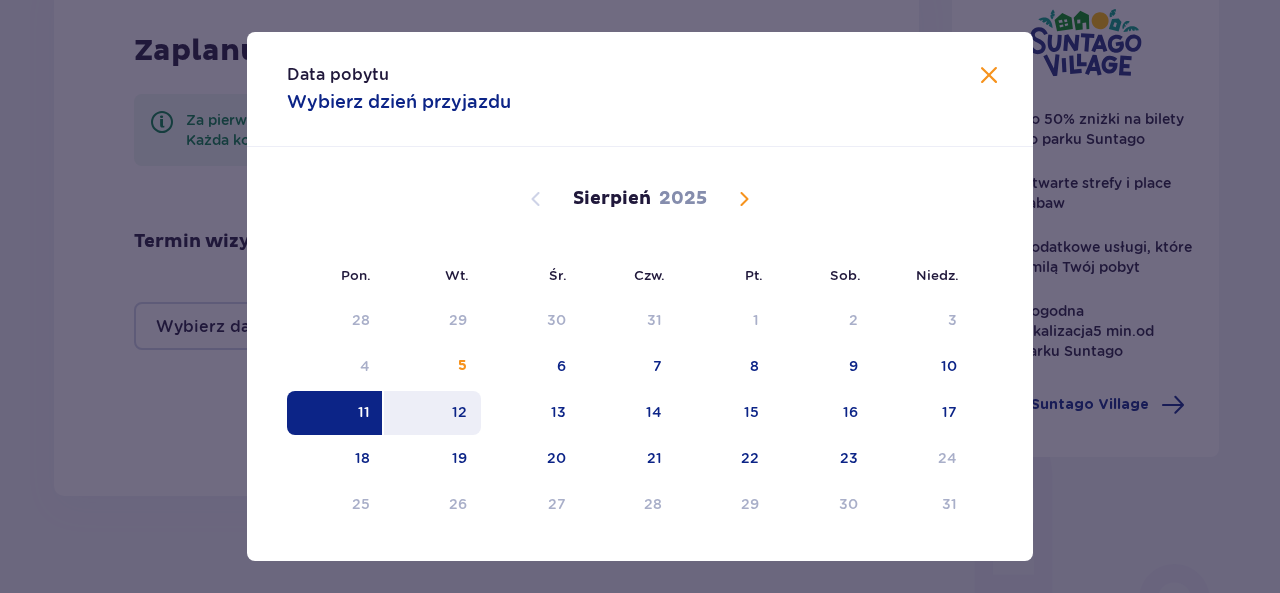 click on "12" at bounding box center [459, 412] 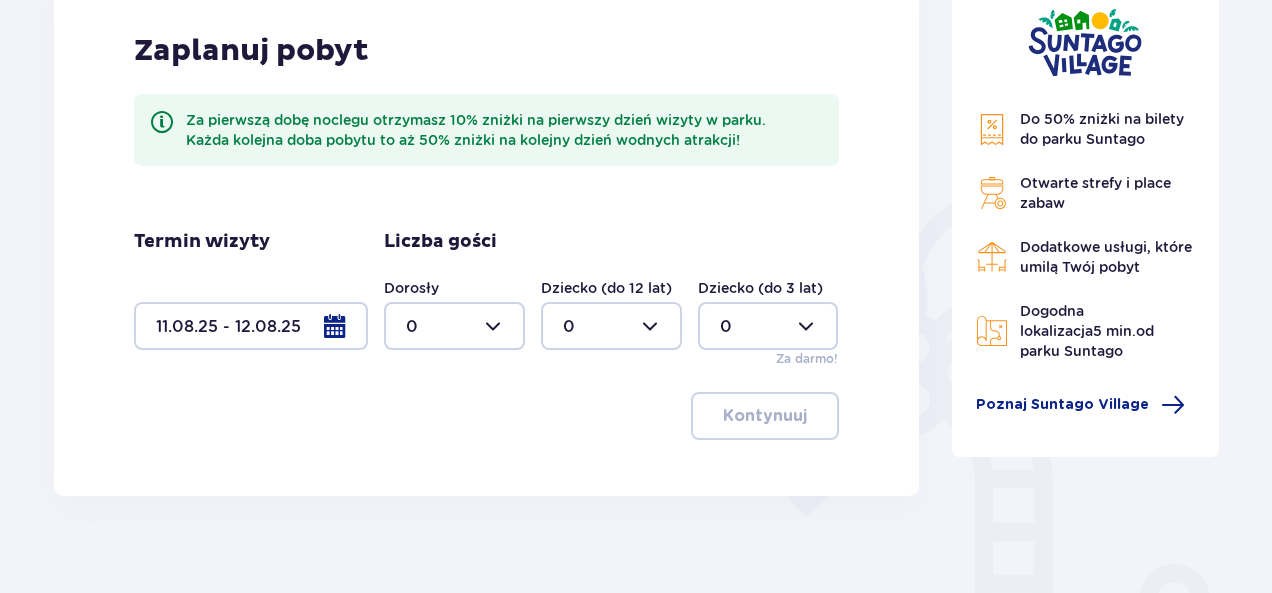 click at bounding box center [454, 326] 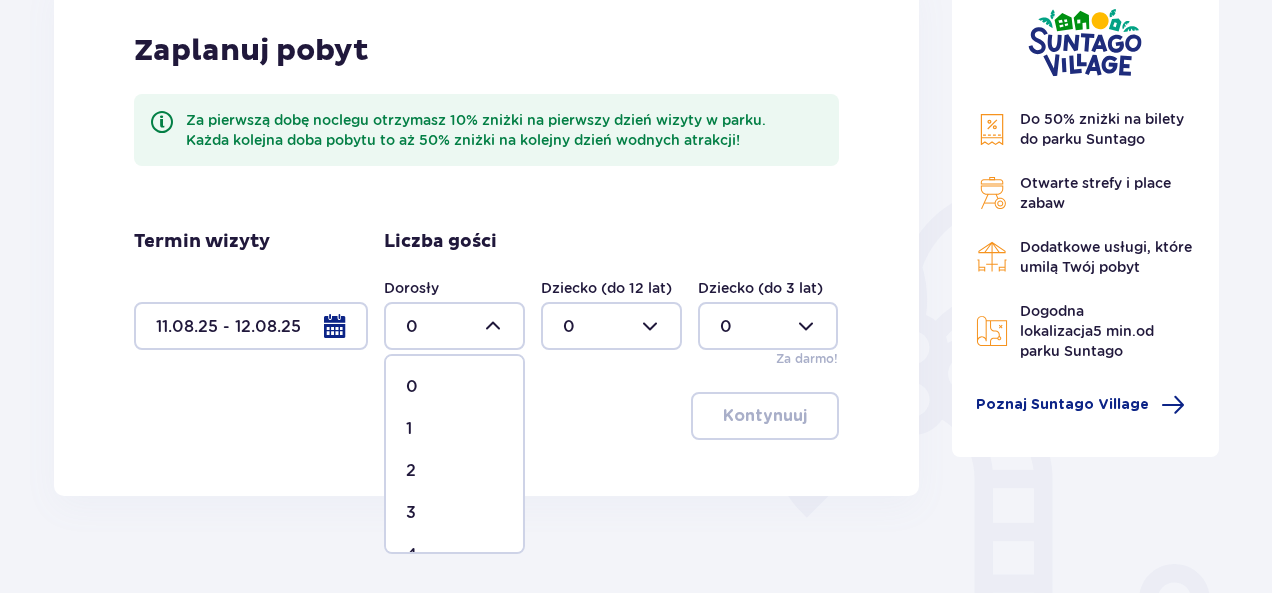 click on "2" at bounding box center (411, 471) 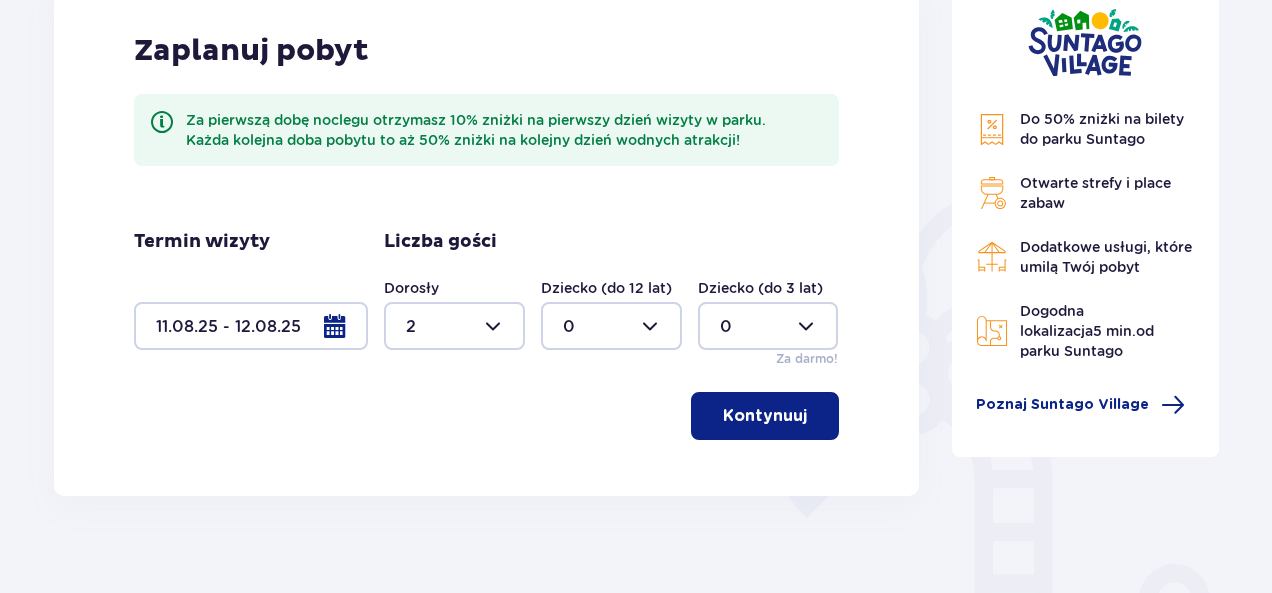 click at bounding box center [611, 326] 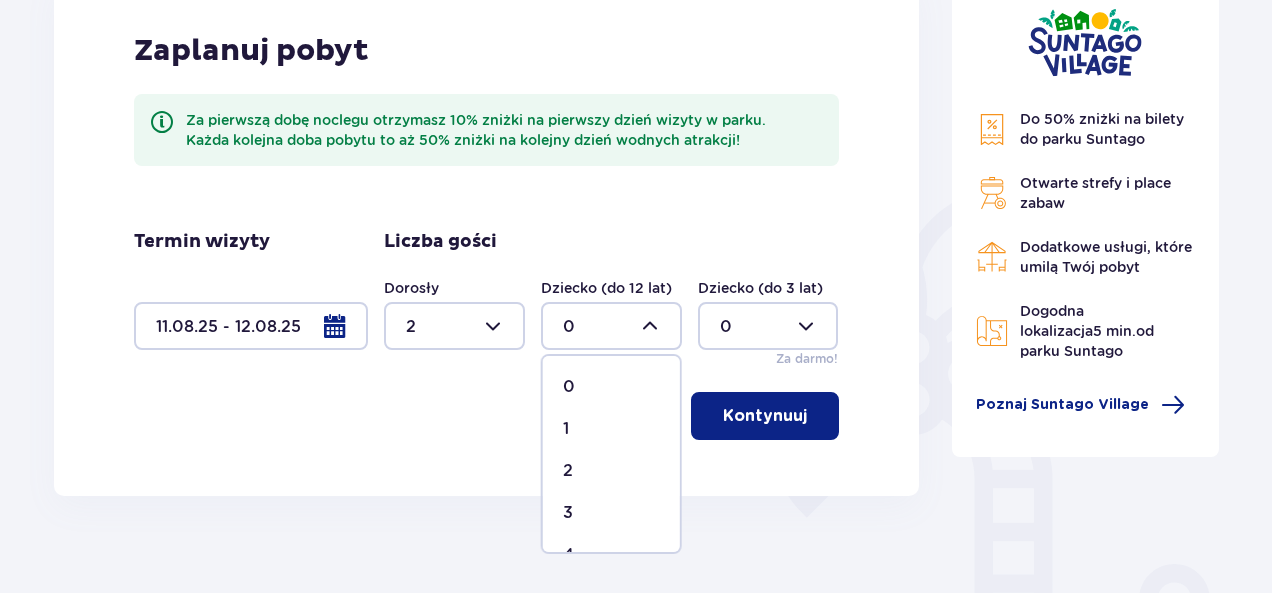 click on "2" at bounding box center [611, 471] 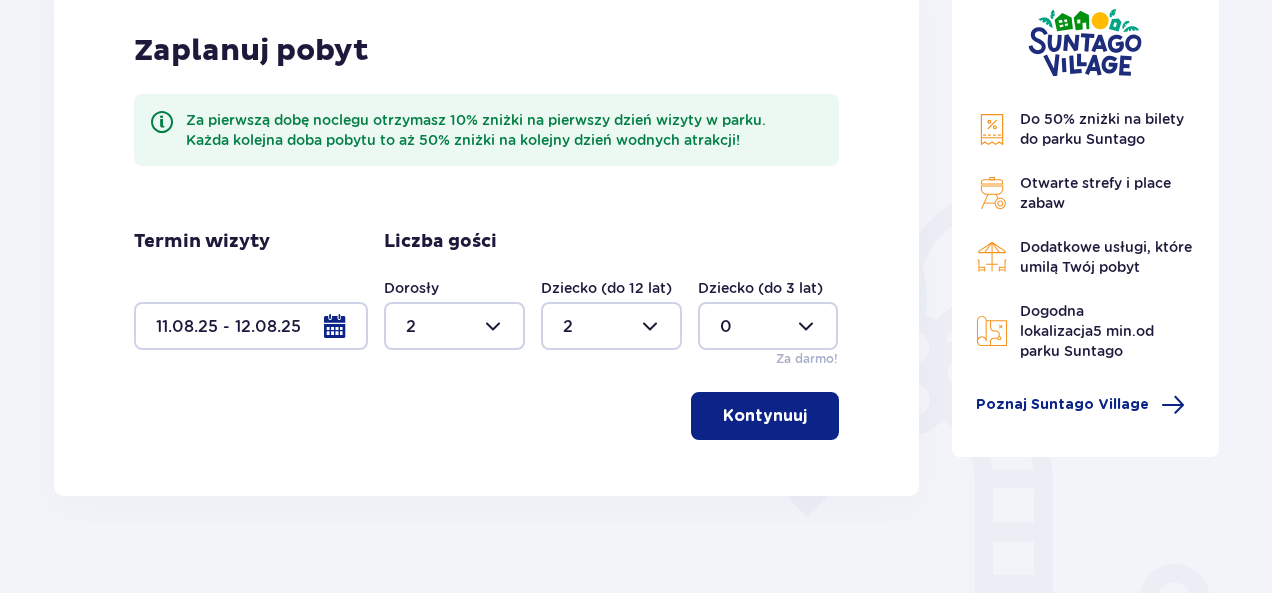 click on "Kontynuuj" at bounding box center [765, 416] 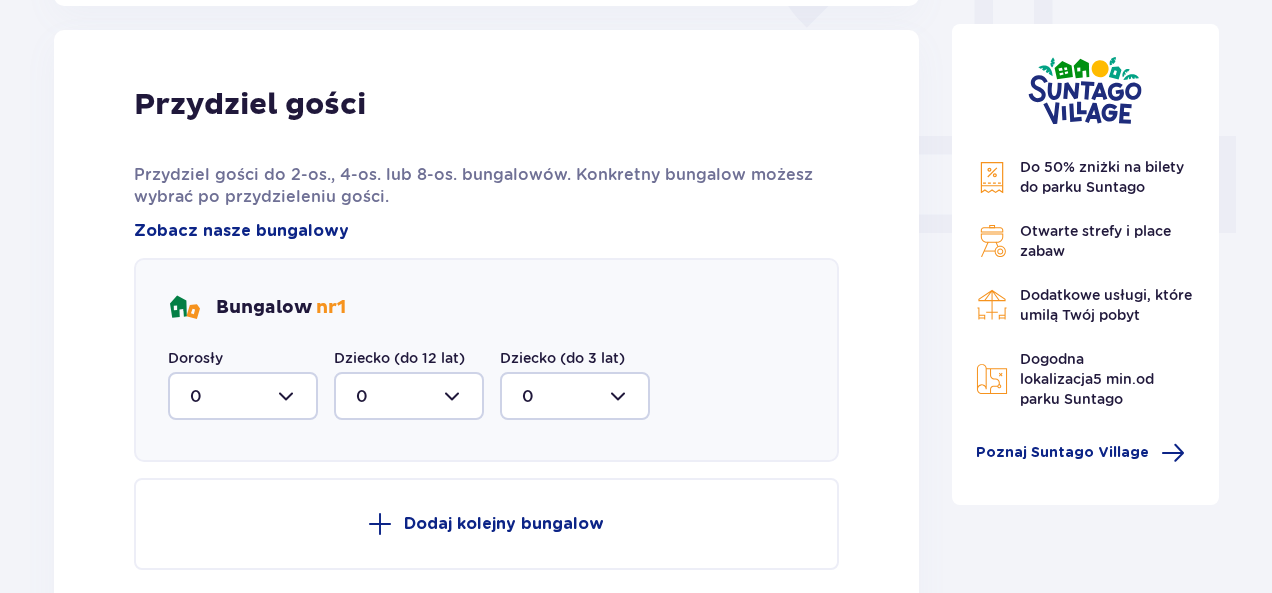 scroll, scrollTop: 806, scrollLeft: 0, axis: vertical 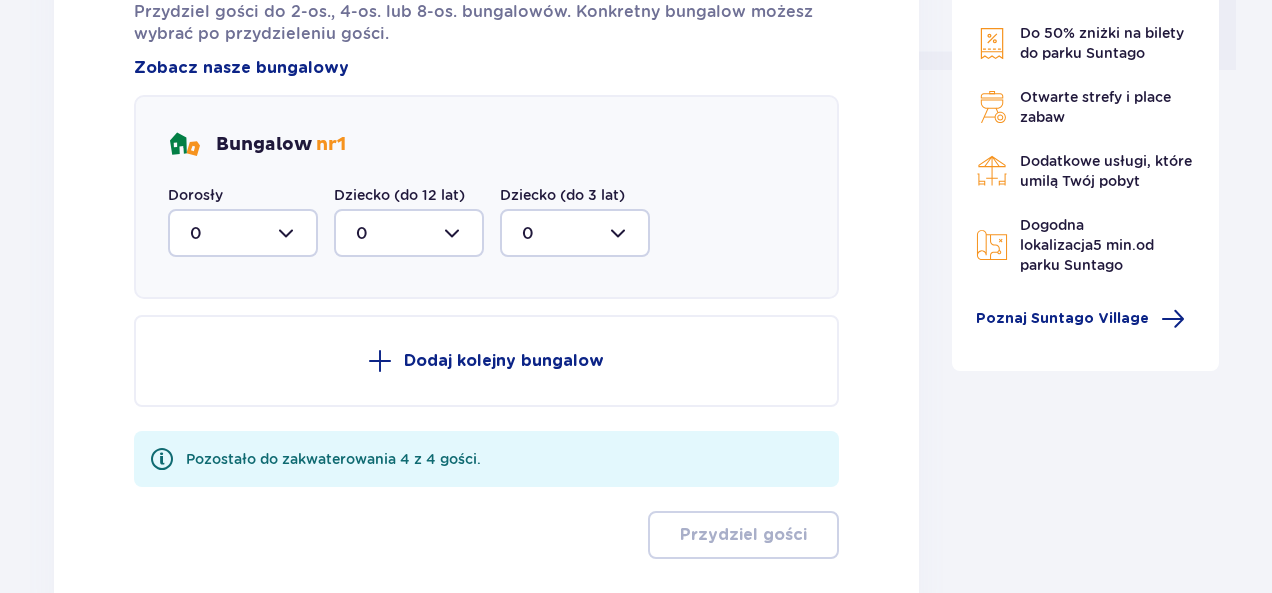 click at bounding box center [243, 233] 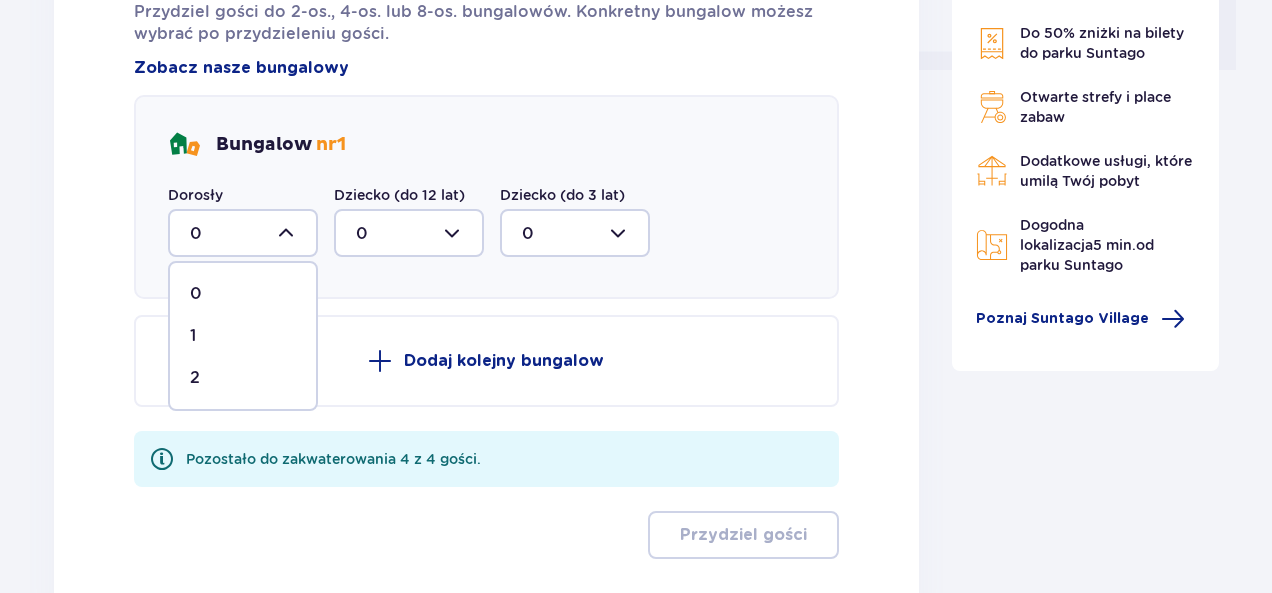 click on "2" at bounding box center (243, 378) 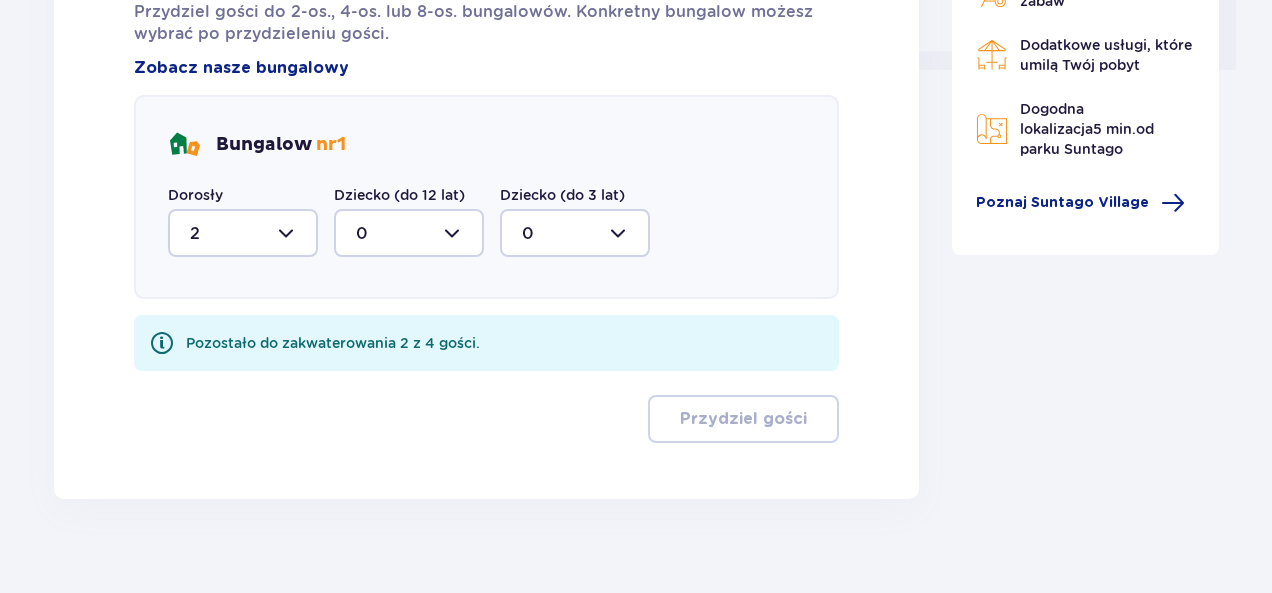 click at bounding box center (409, 233) 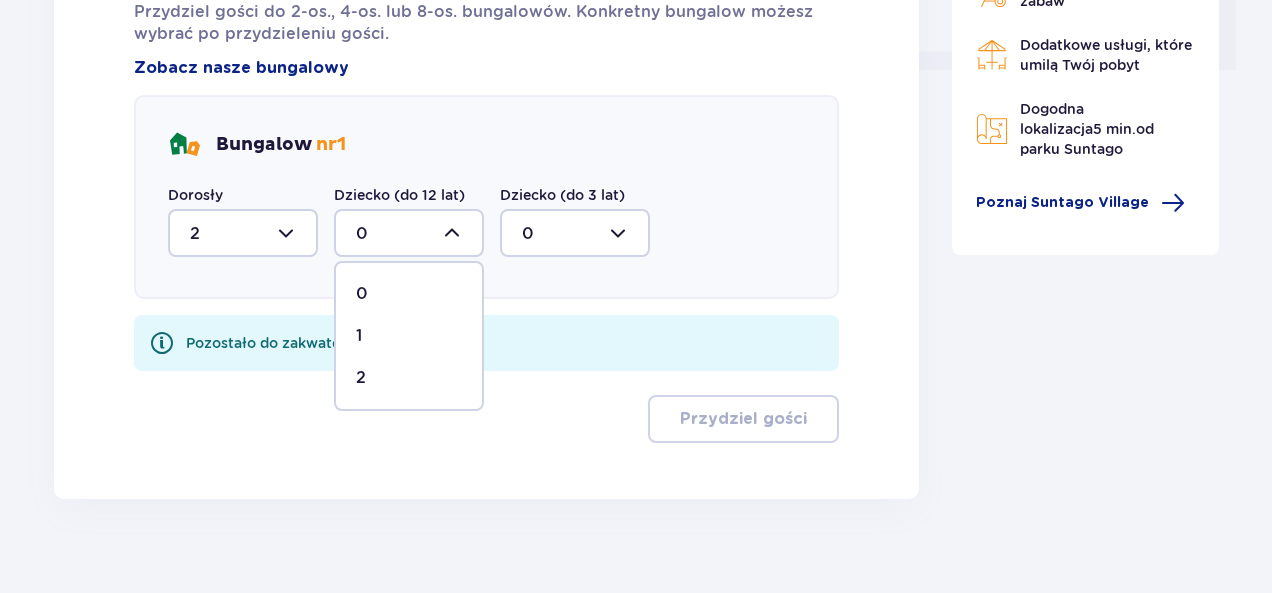 click on "2" at bounding box center (409, 378) 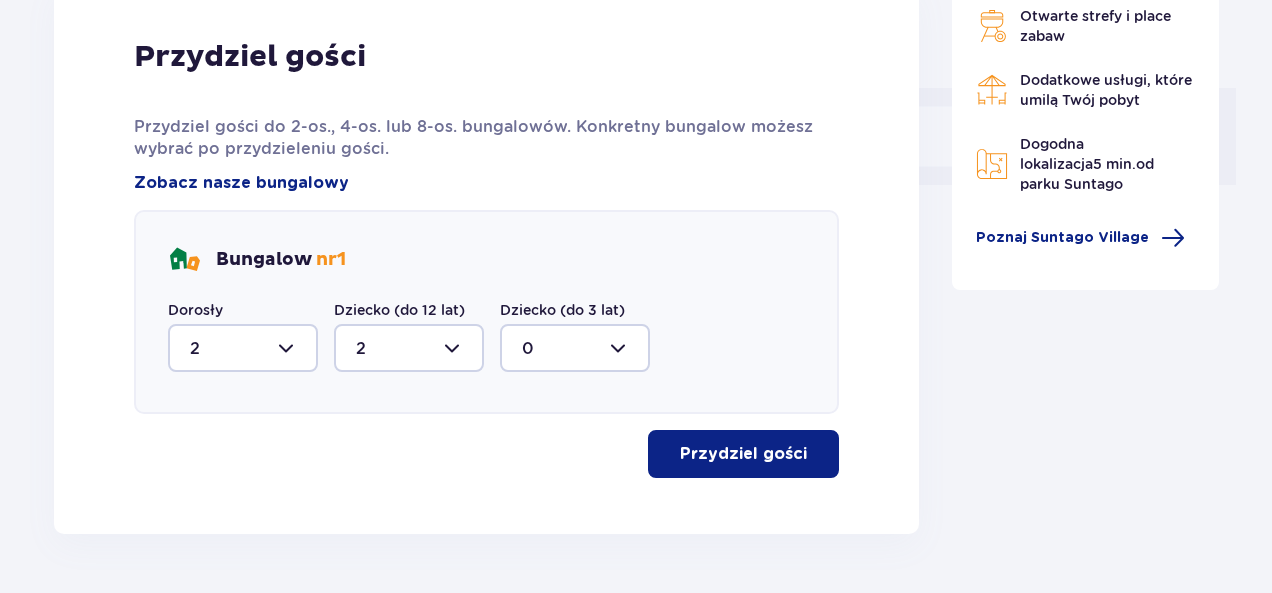 scroll, scrollTop: 854, scrollLeft: 0, axis: vertical 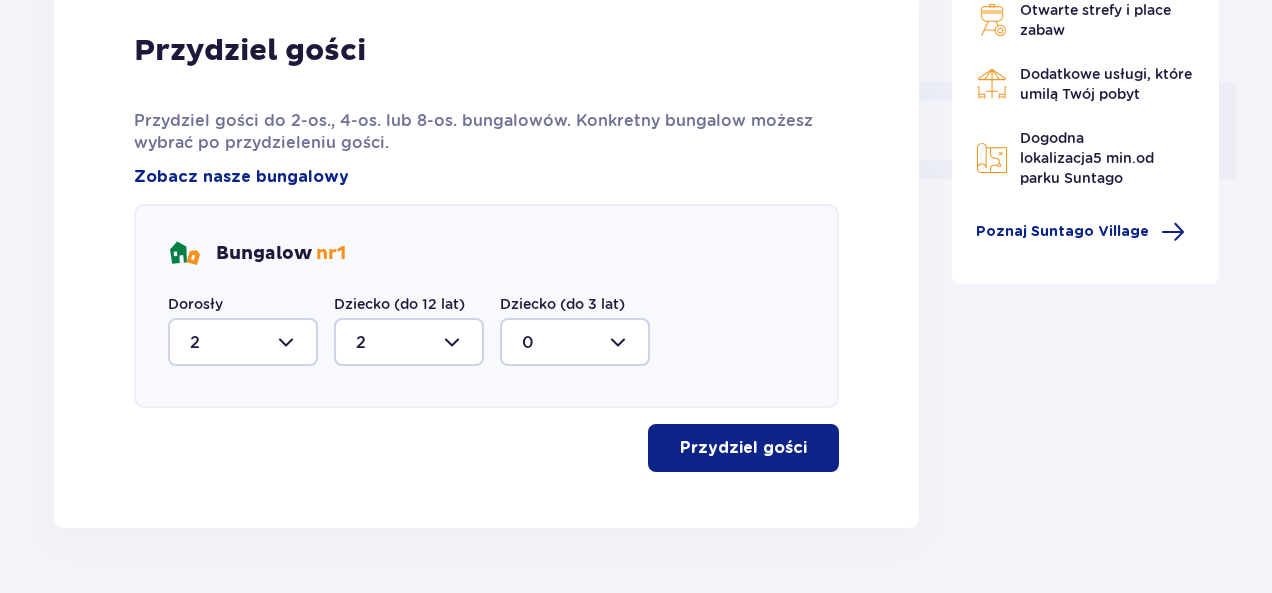 click on "Przydziel gości" at bounding box center (743, 448) 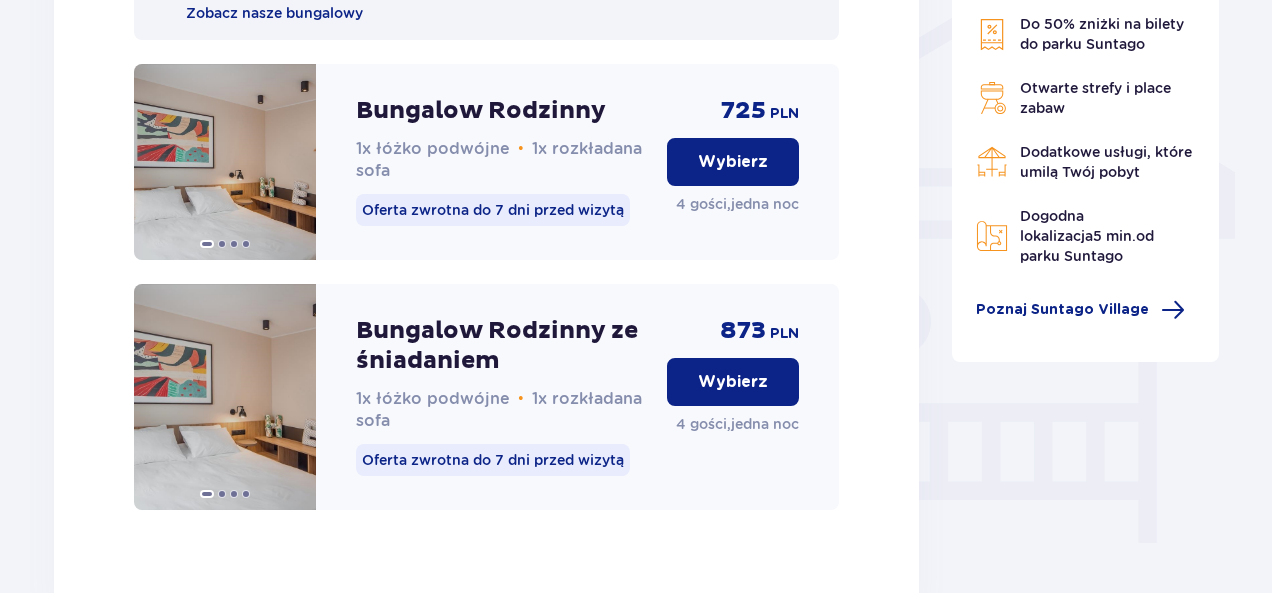 scroll, scrollTop: 1631, scrollLeft: 0, axis: vertical 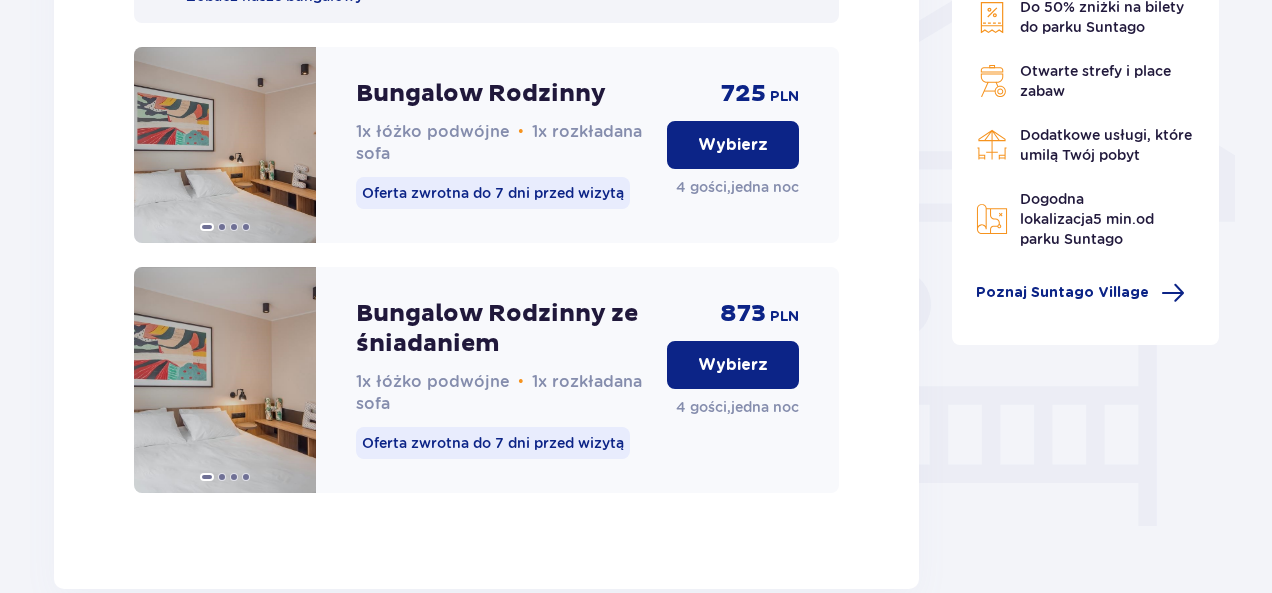 click on "Wybierz" at bounding box center [733, 365] 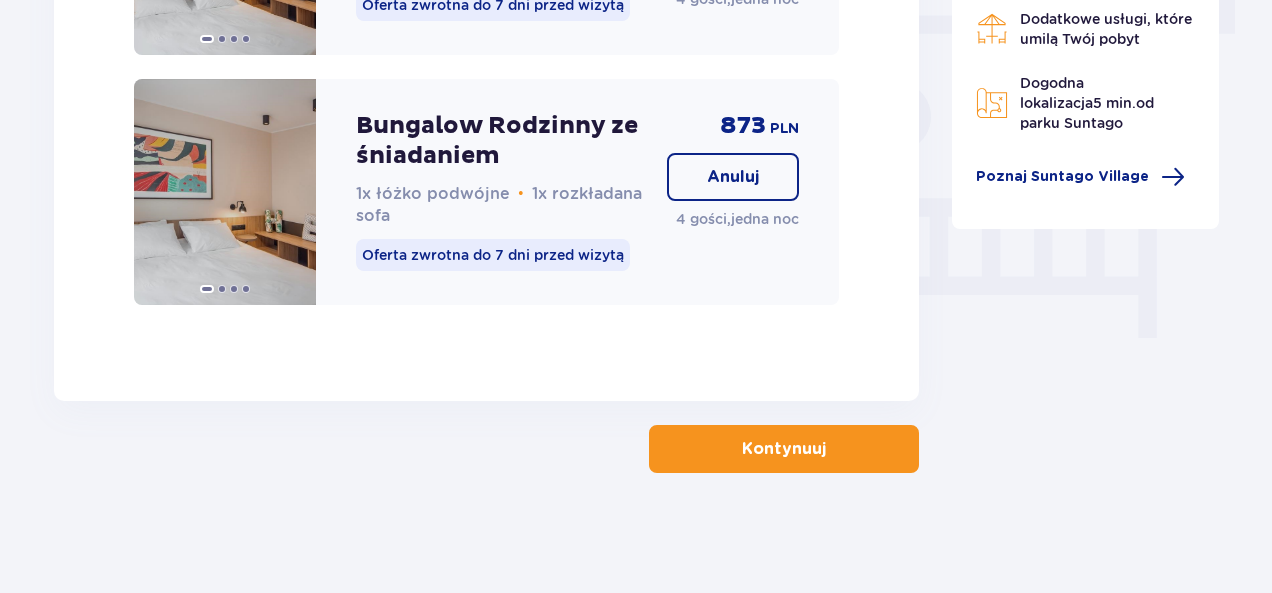 scroll, scrollTop: 1841, scrollLeft: 0, axis: vertical 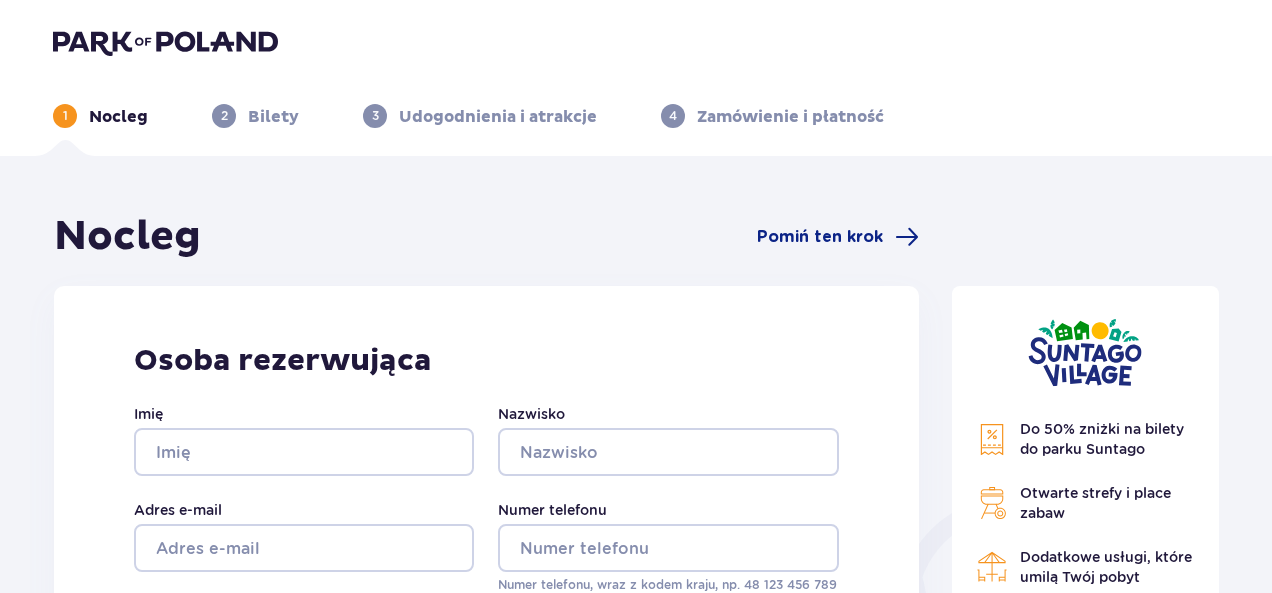click at bounding box center [165, 42] 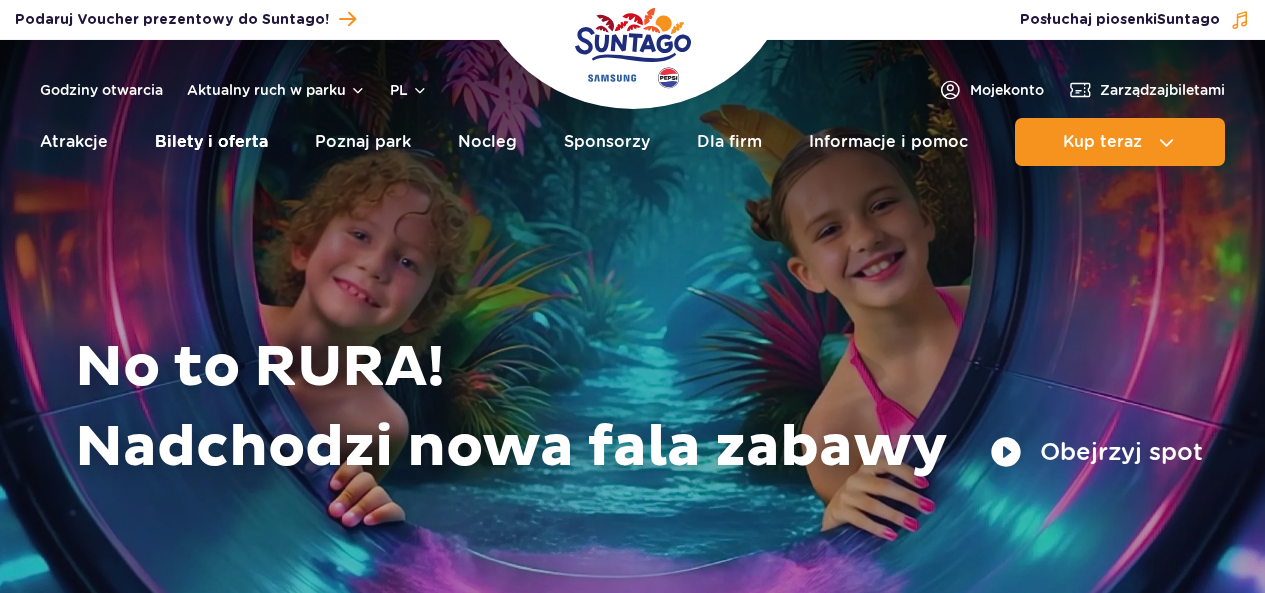 scroll, scrollTop: 0, scrollLeft: 0, axis: both 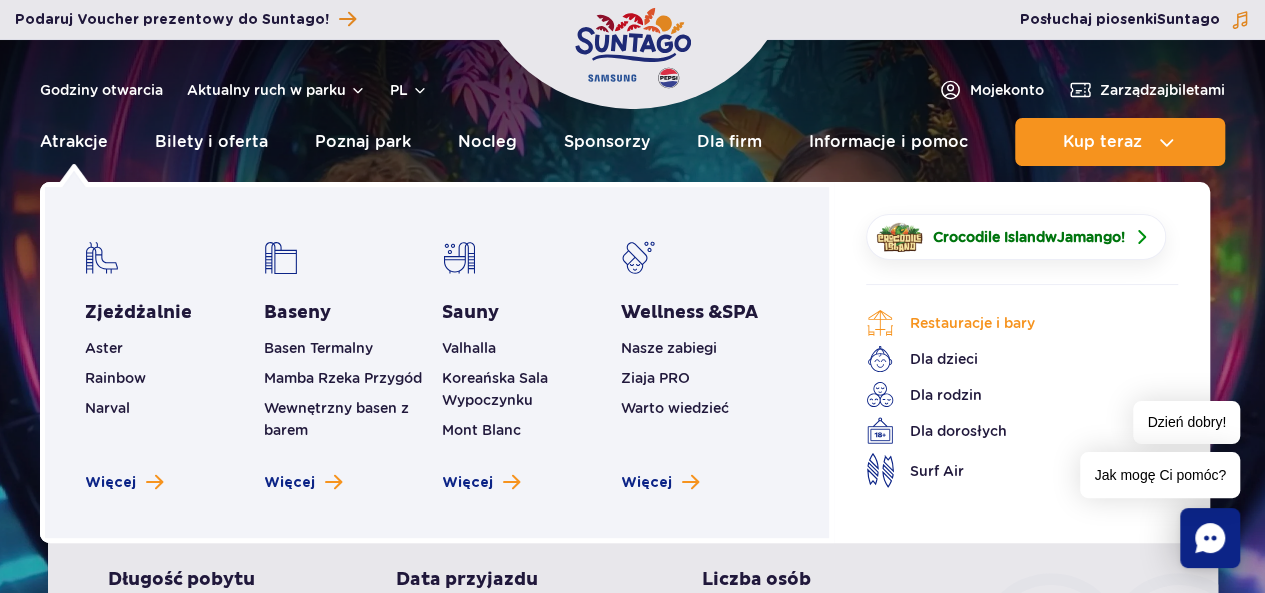 click on "Restauracje i bary" at bounding box center (1007, 323) 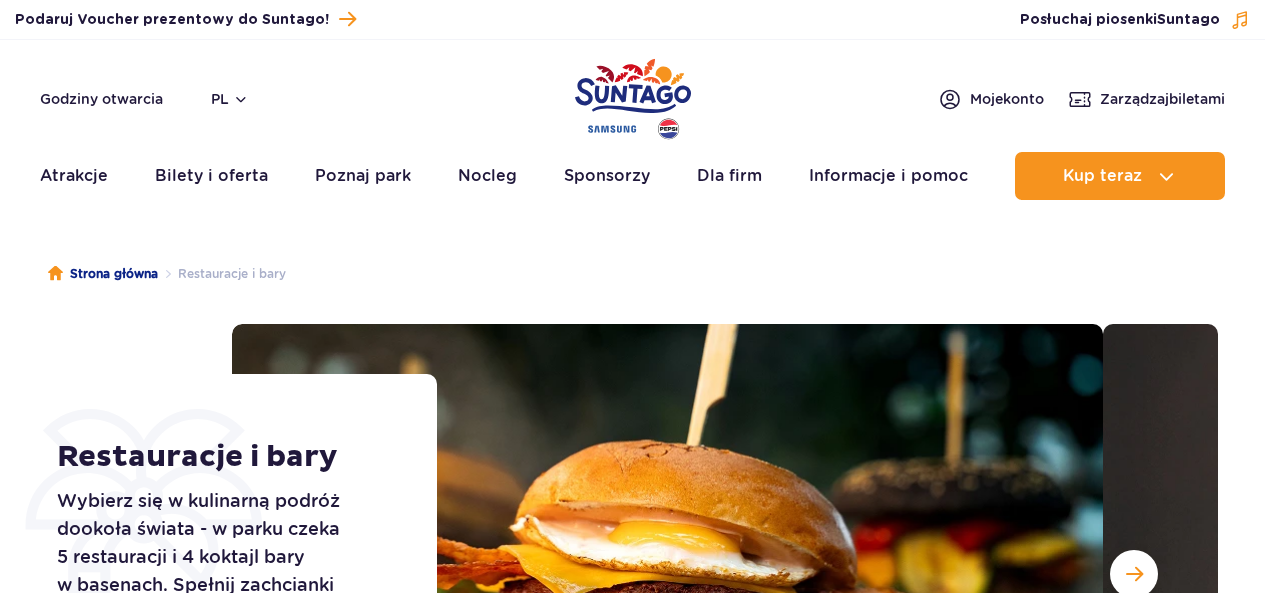 scroll, scrollTop: 0, scrollLeft: 0, axis: both 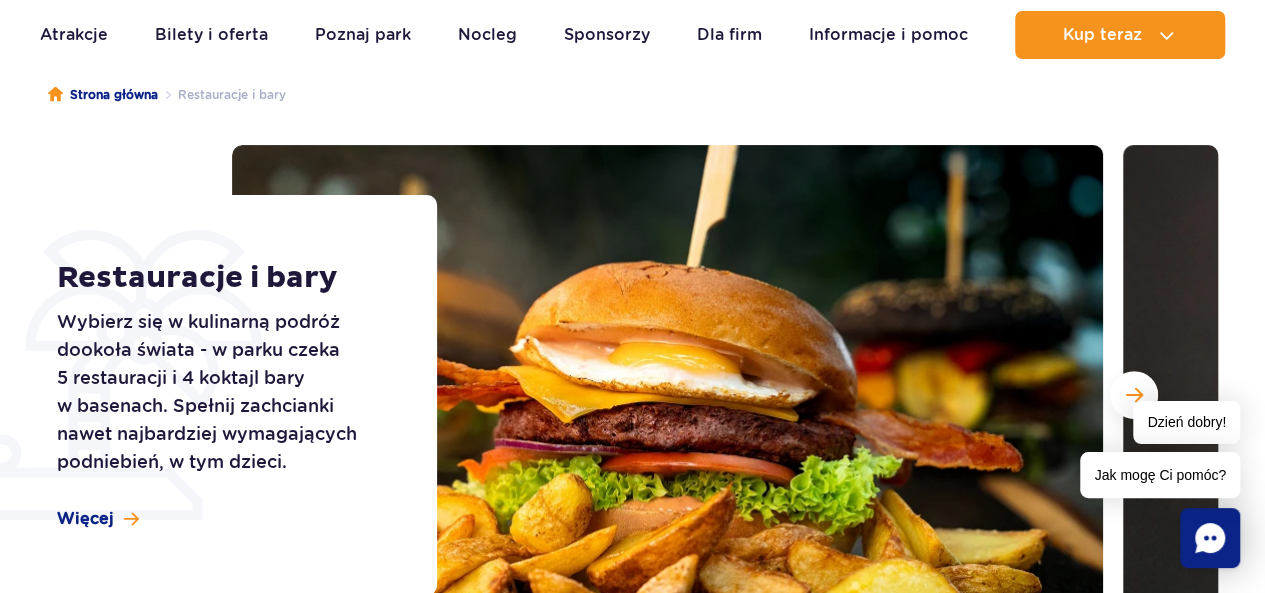 drag, startPoint x: 1279, startPoint y: 77, endPoint x: 1275, endPoint y: 110, distance: 33.24154 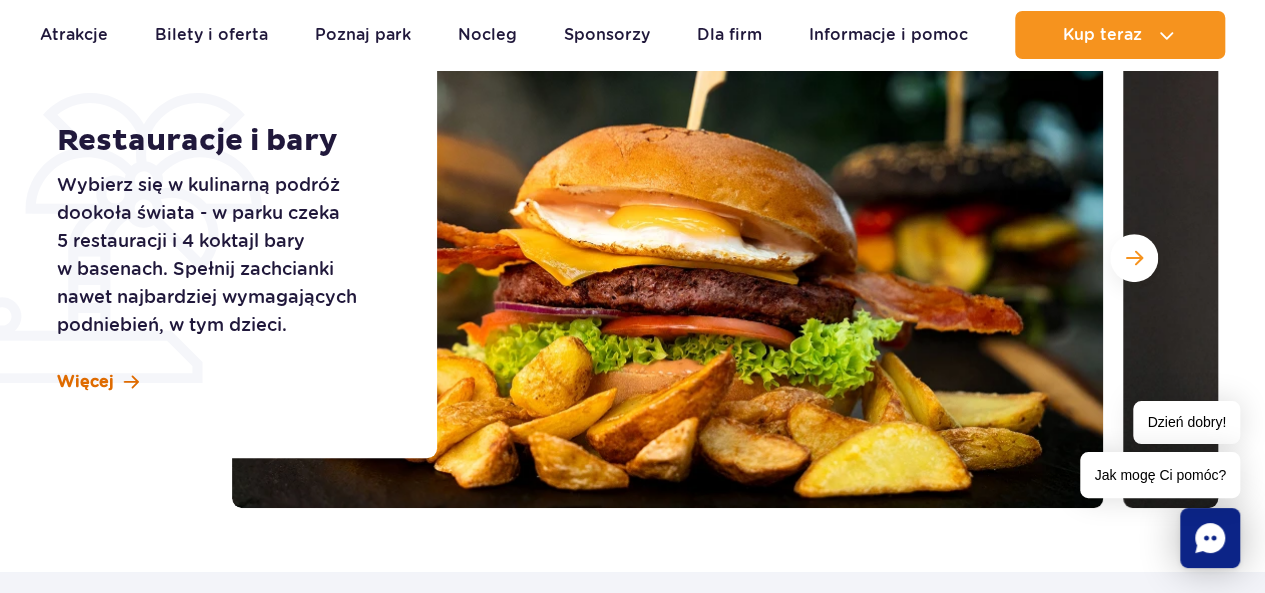 click on "Więcej" at bounding box center (98, 382) 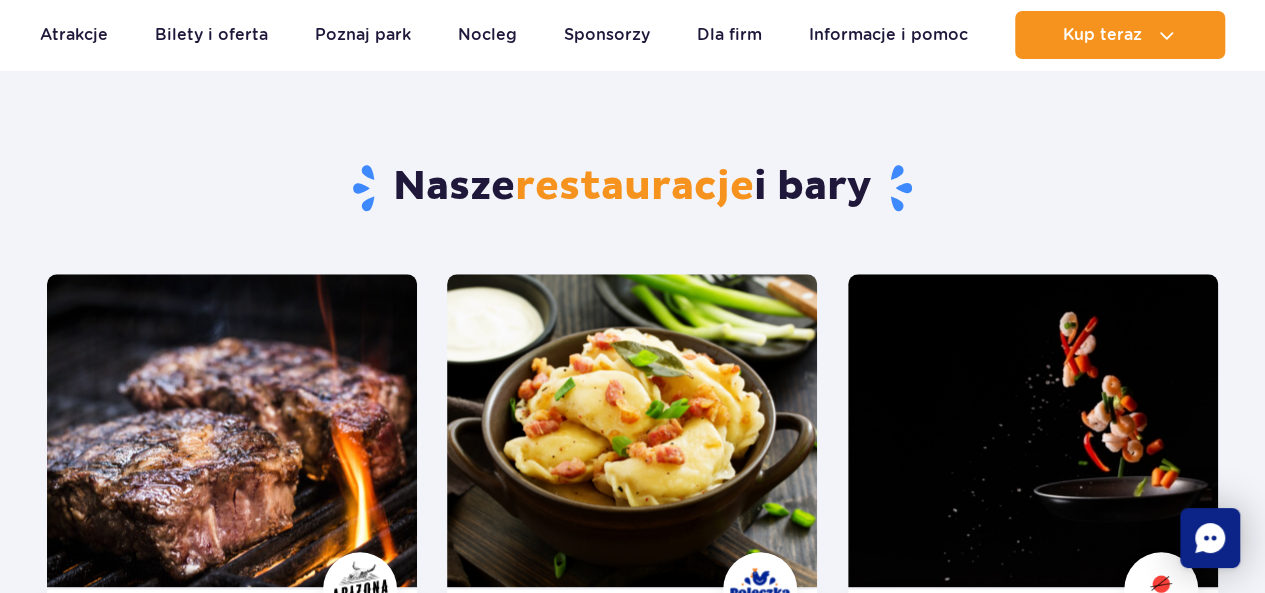 scroll, scrollTop: 888, scrollLeft: 0, axis: vertical 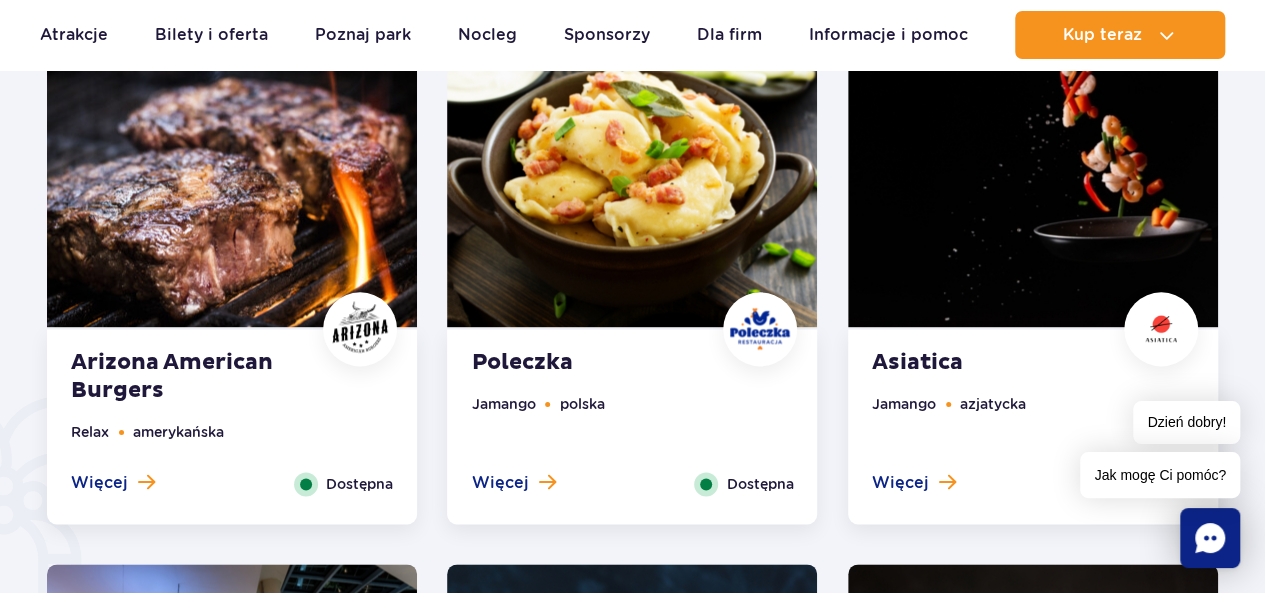 drag, startPoint x: 932, startPoint y: 476, endPoint x: 998, endPoint y: 477, distance: 66.007576 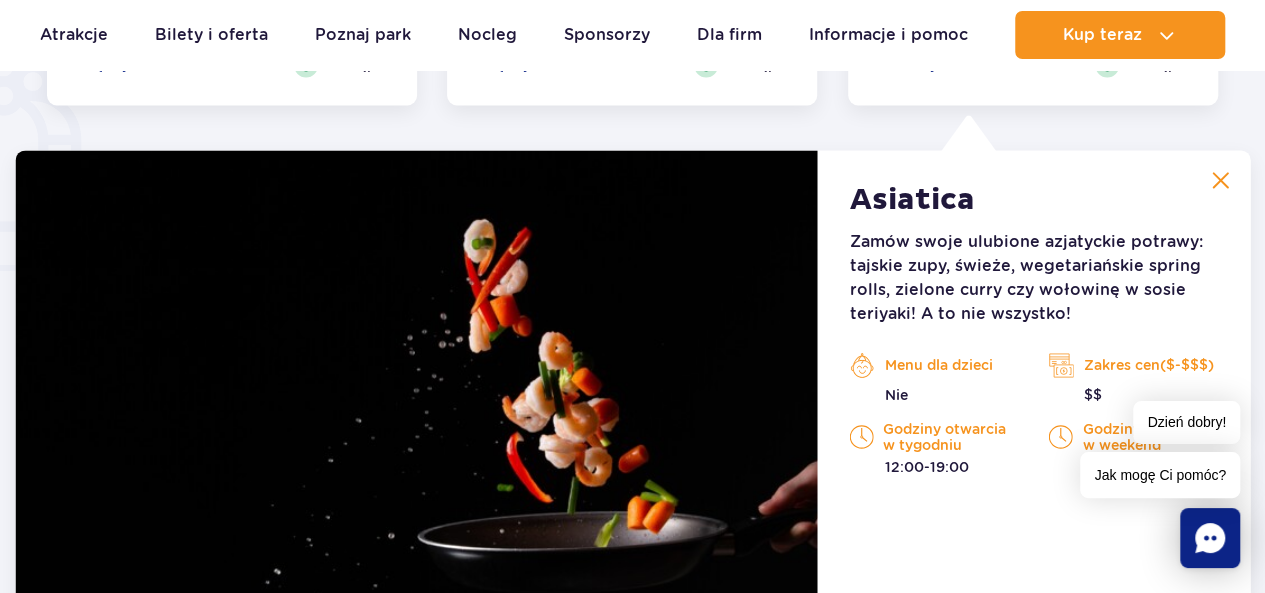 scroll, scrollTop: 1554, scrollLeft: 0, axis: vertical 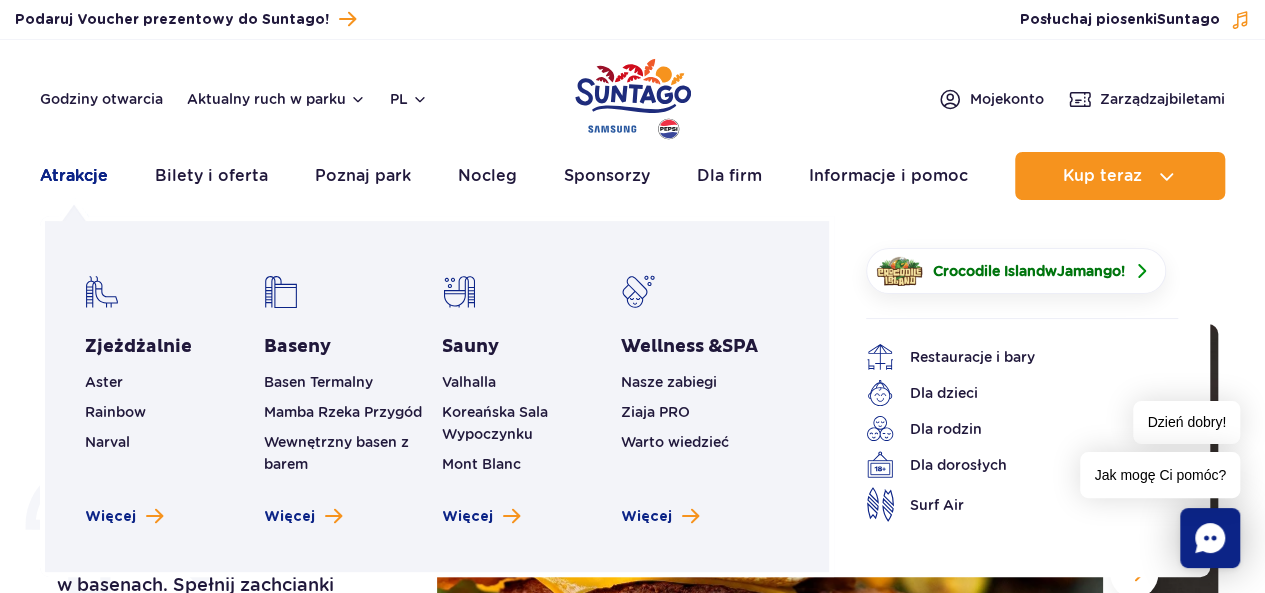 click on "Atrakcje" at bounding box center [74, 176] 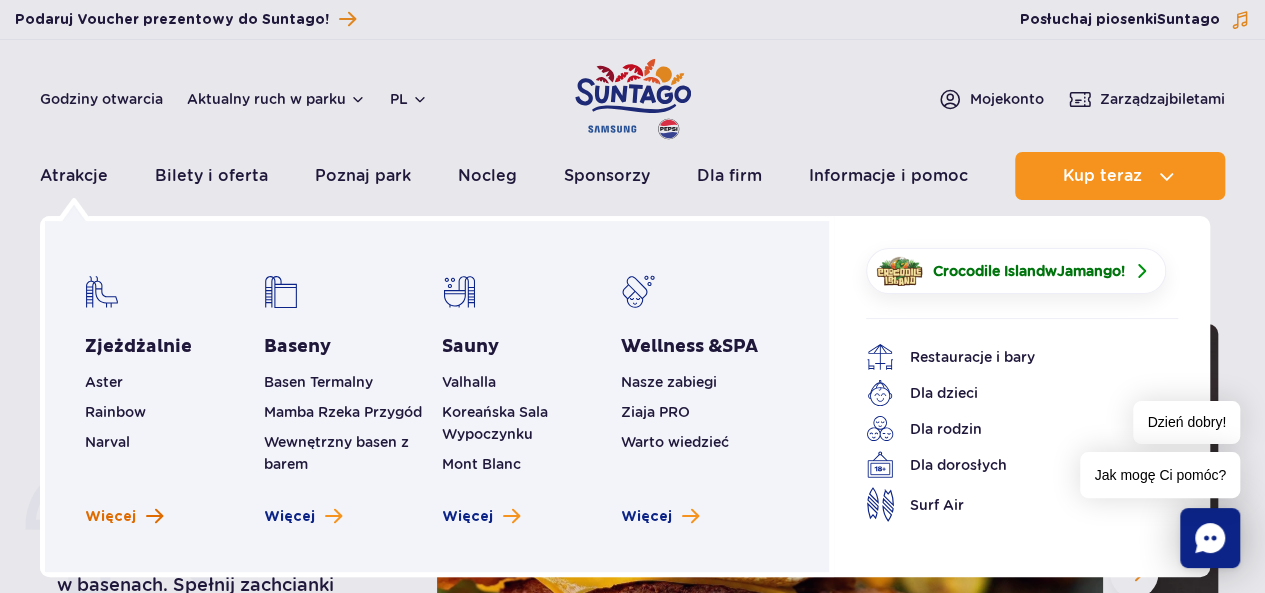 click on "Więcej" at bounding box center [110, 517] 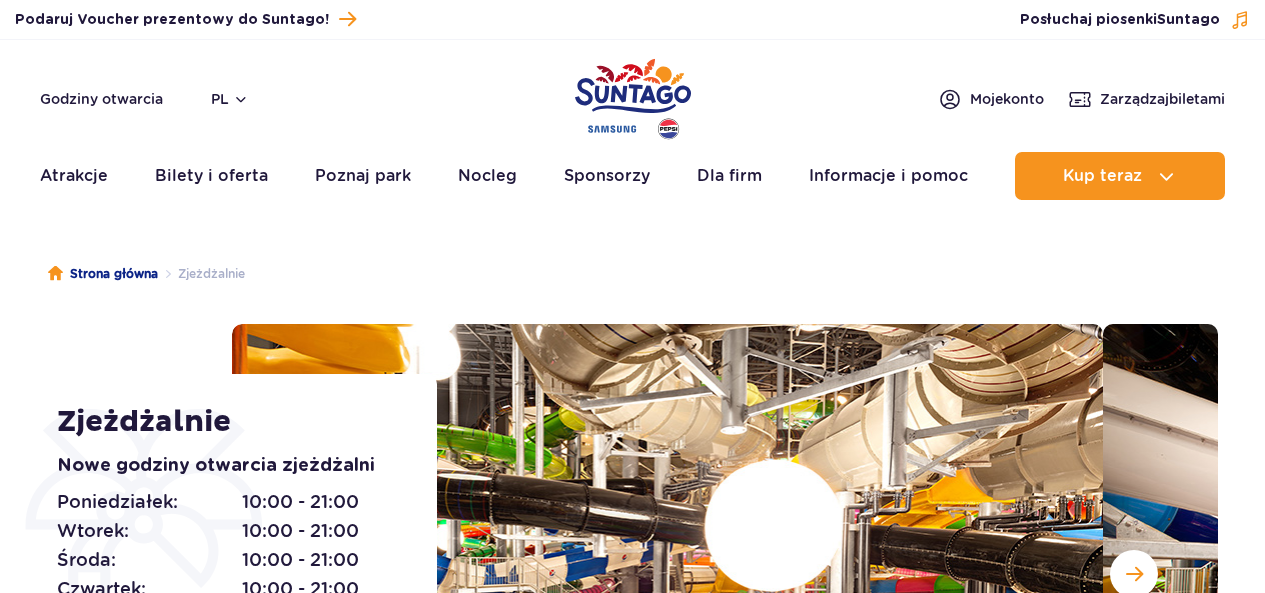 scroll, scrollTop: 0, scrollLeft: 0, axis: both 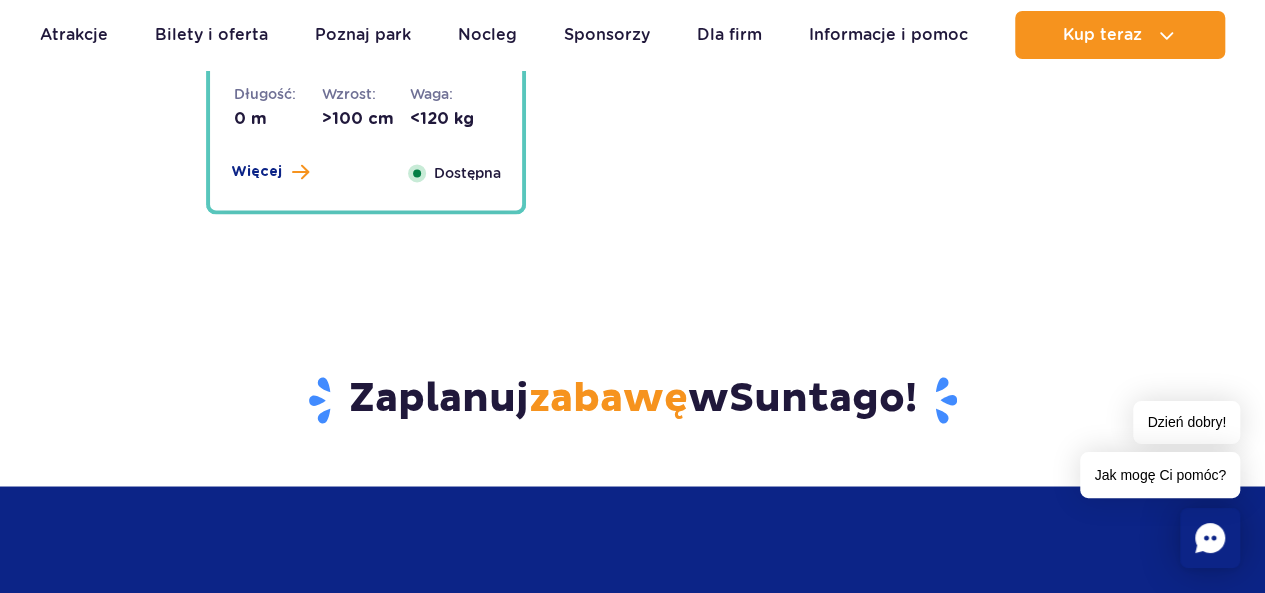 drag, startPoint x: 1274, startPoint y: 39, endPoint x: 1279, endPoint y: 383, distance: 344.03635 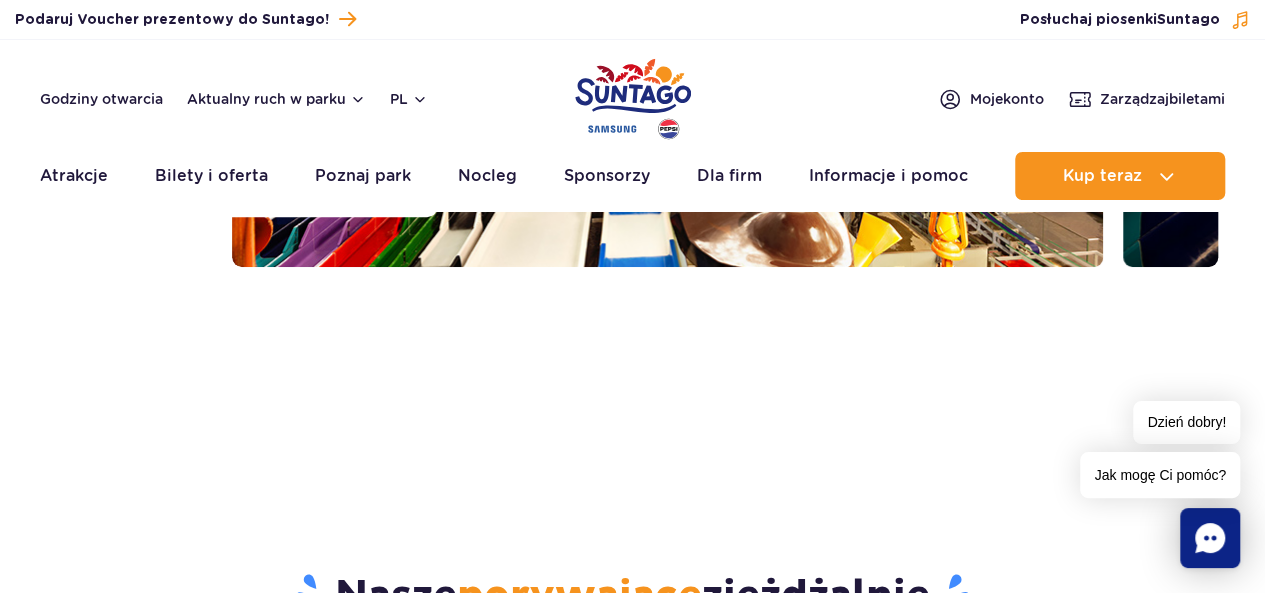 scroll, scrollTop: 0, scrollLeft: 0, axis: both 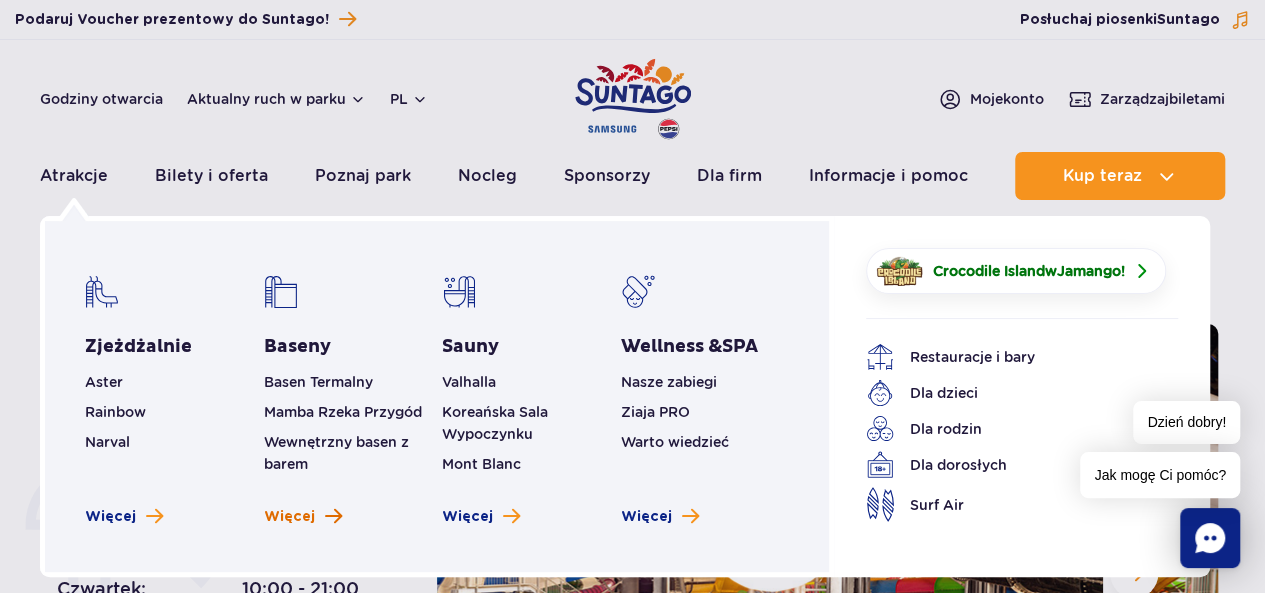 click on "Więcej" at bounding box center (303, 517) 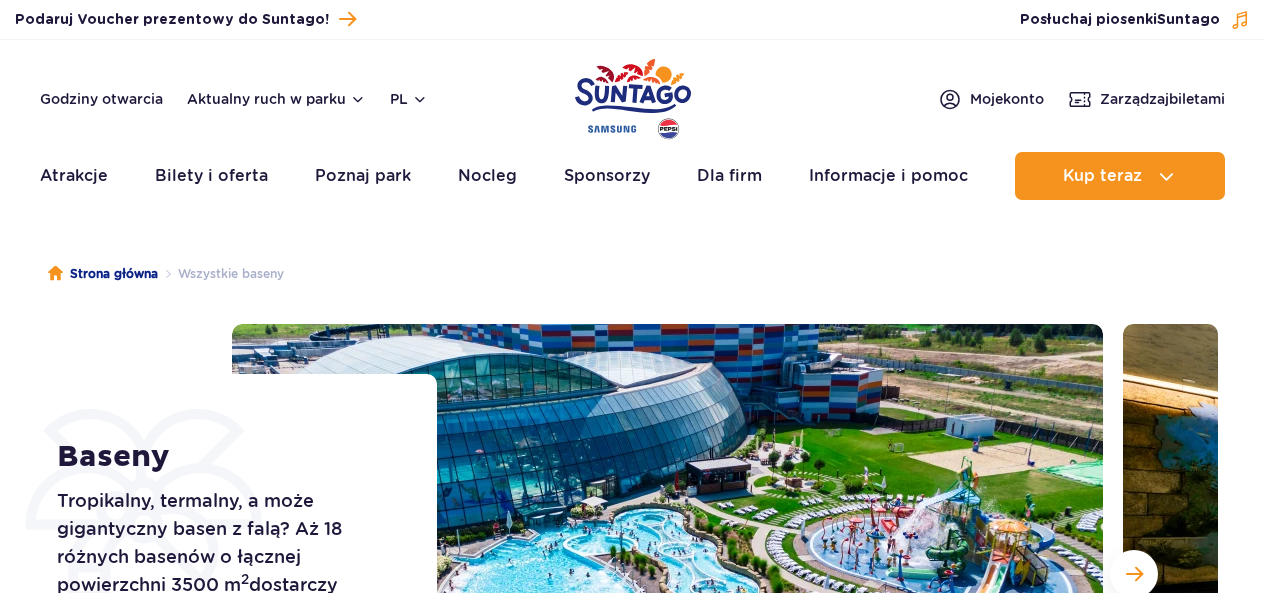 scroll, scrollTop: 0, scrollLeft: 0, axis: both 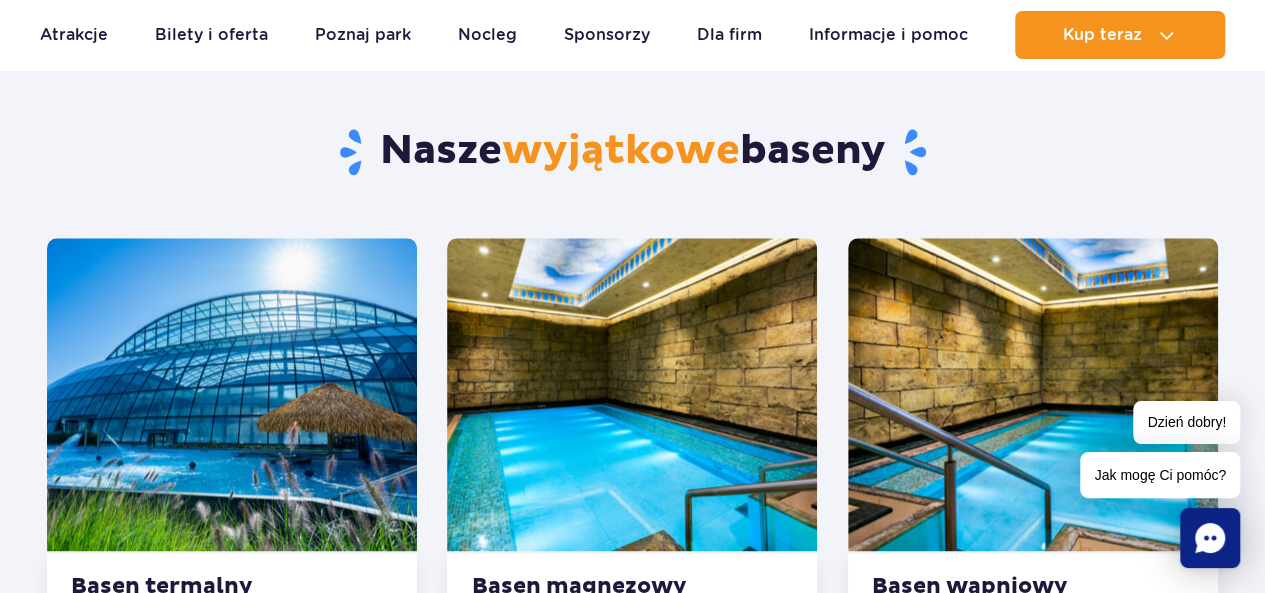 drag, startPoint x: 1279, startPoint y: 43, endPoint x: 1268, endPoint y: 121, distance: 78.77182 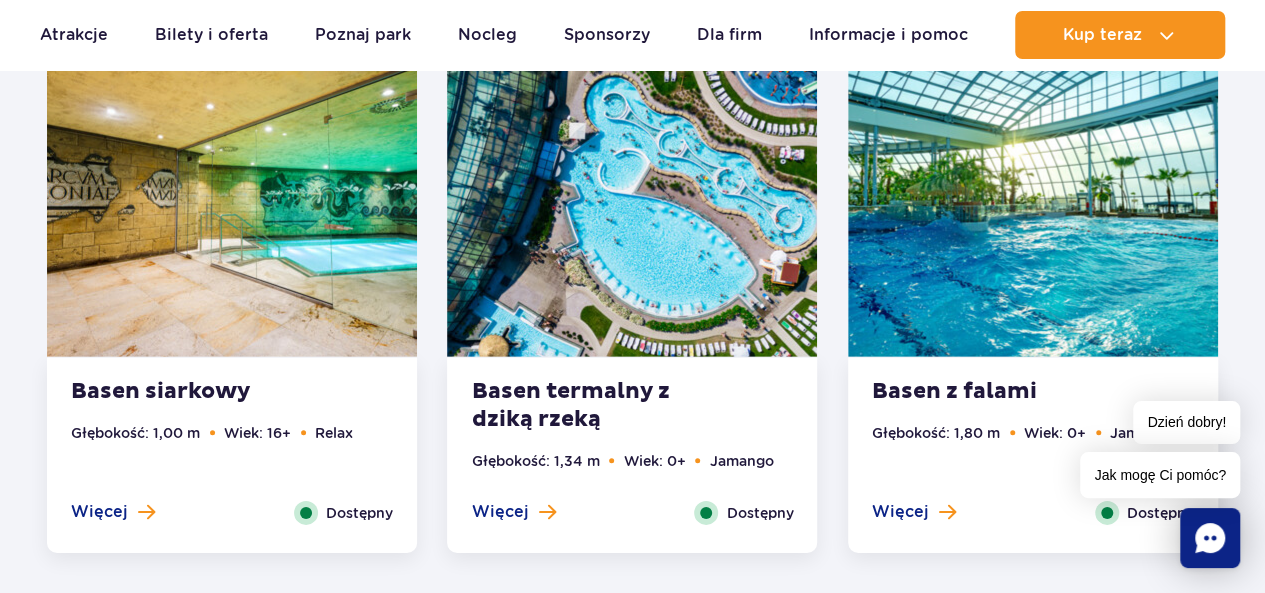 scroll, scrollTop: 2862, scrollLeft: 0, axis: vertical 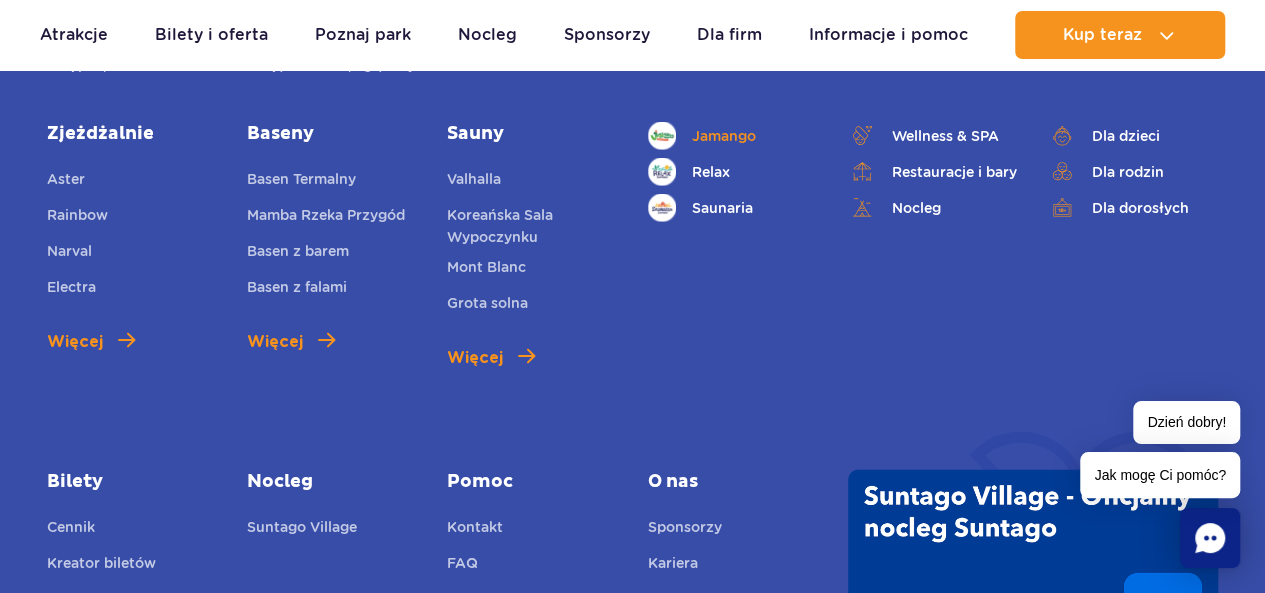 click on "Jamango" at bounding box center (724, 136) 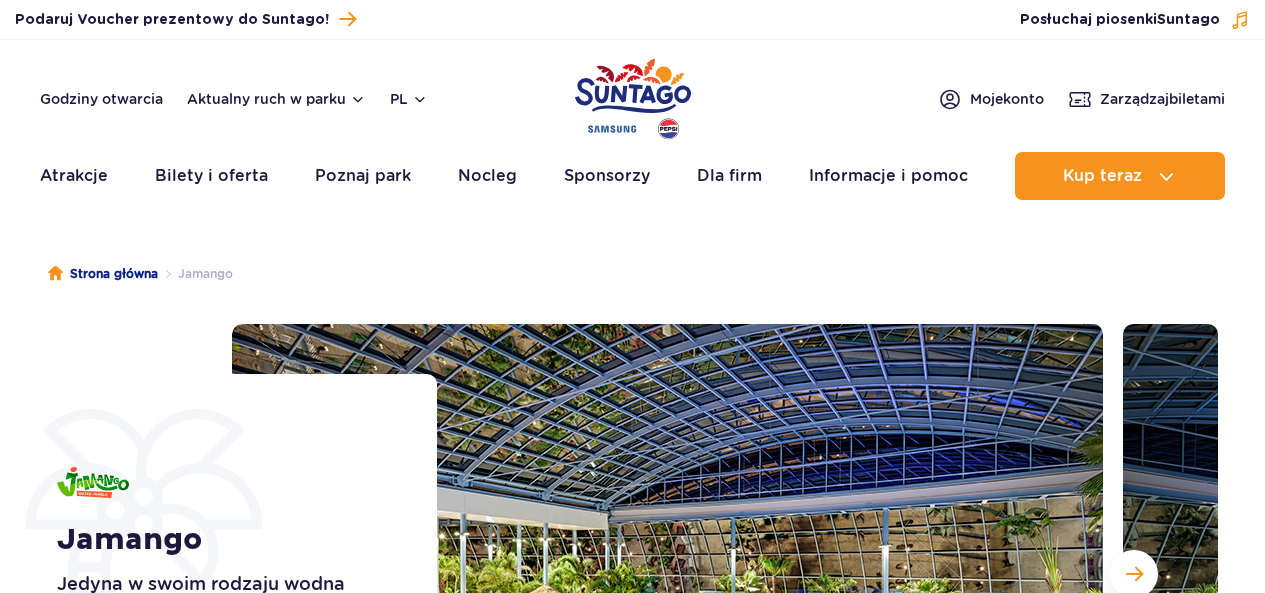 scroll, scrollTop: 0, scrollLeft: 0, axis: both 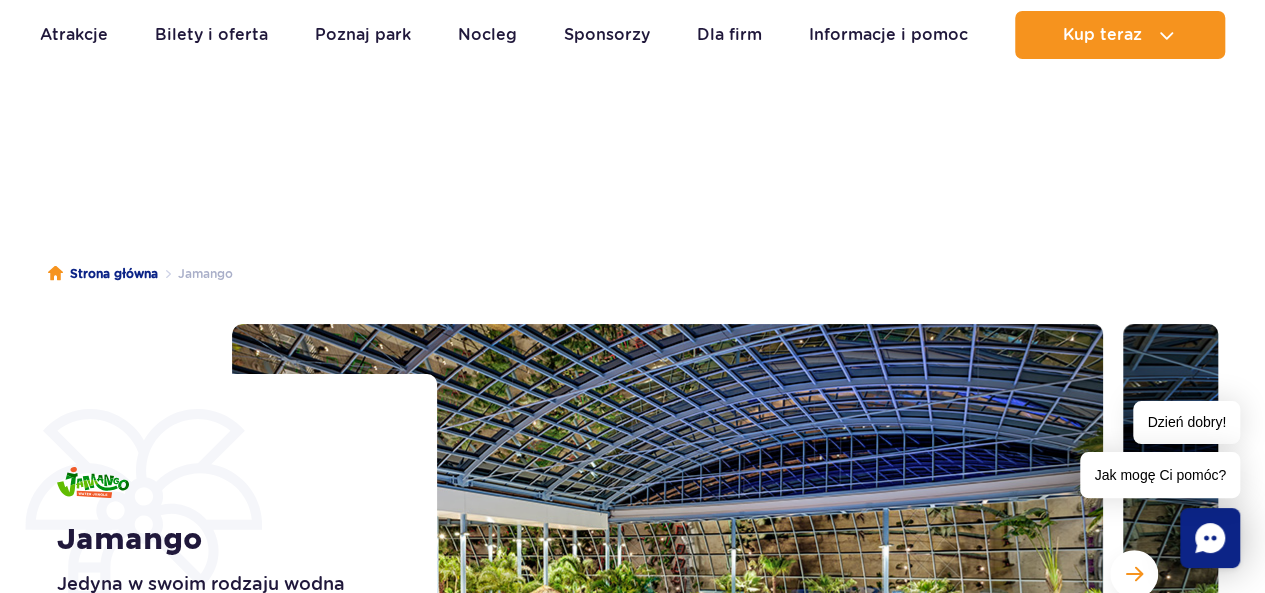 drag, startPoint x: 1279, startPoint y: 40, endPoint x: 1279, endPoint y: -43, distance: 83 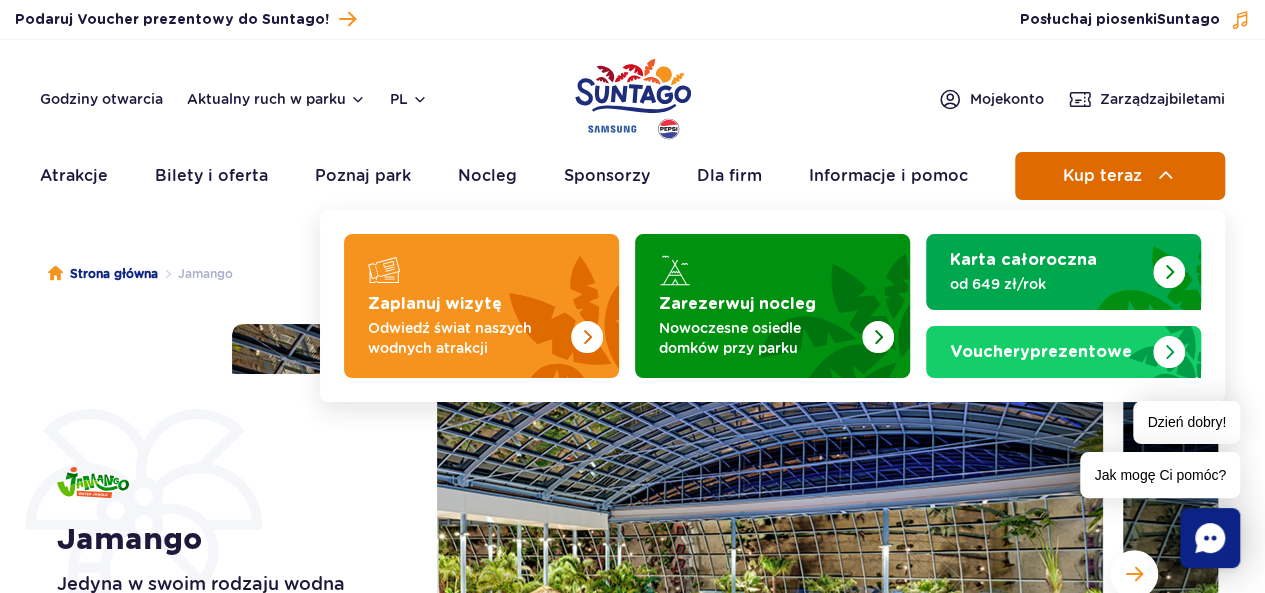 click on "Kup teraz" at bounding box center [1102, 176] 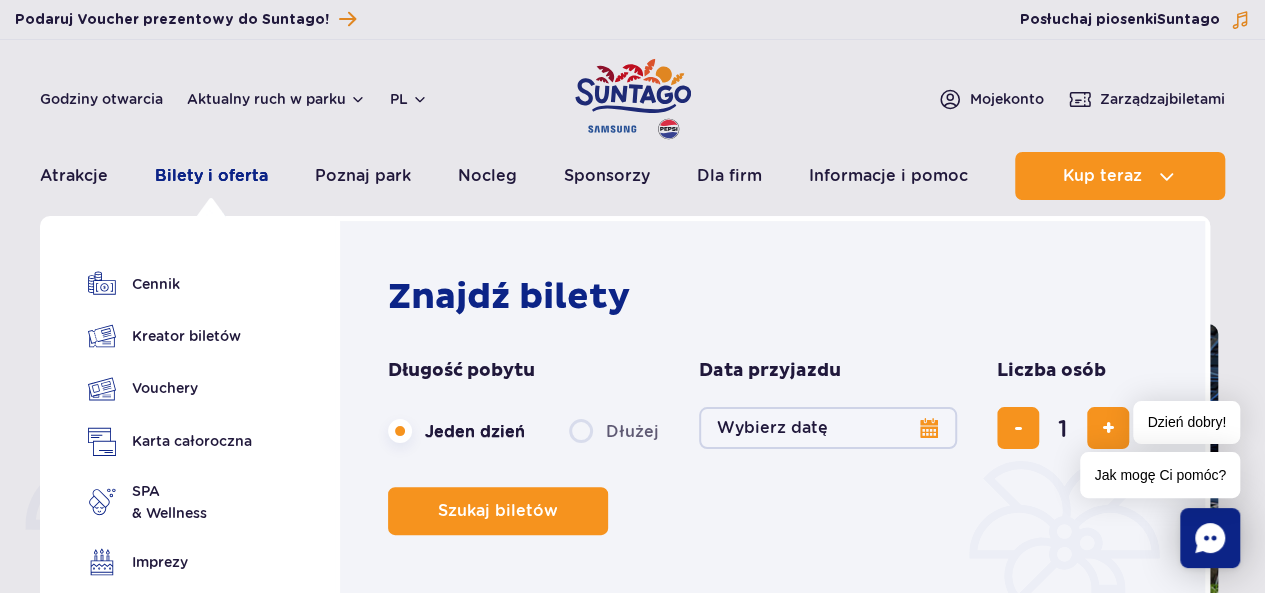 click on "Bilety i oferta" at bounding box center [211, 176] 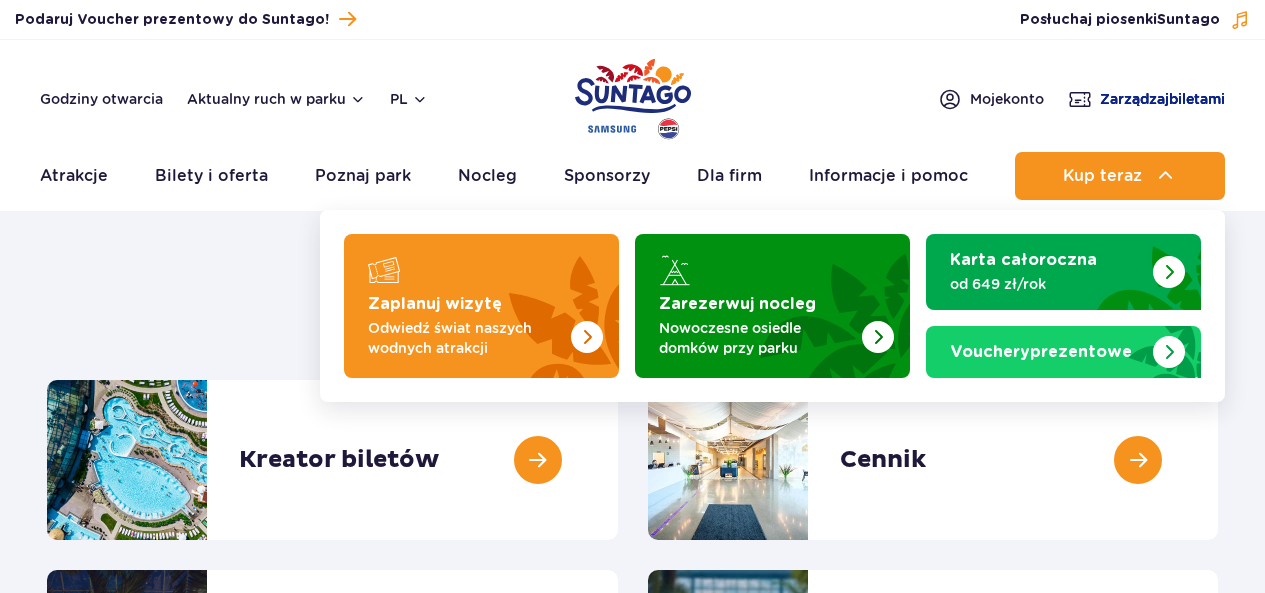 scroll, scrollTop: 0, scrollLeft: 0, axis: both 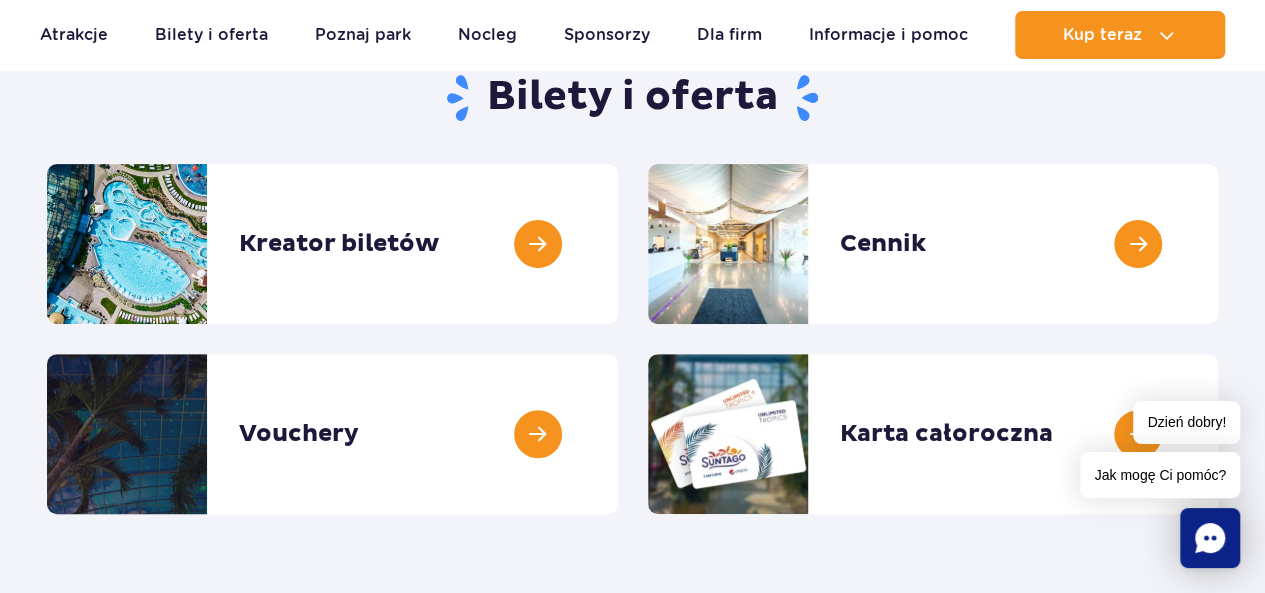 drag, startPoint x: 1279, startPoint y: 67, endPoint x: 1279, endPoint y: 98, distance: 31 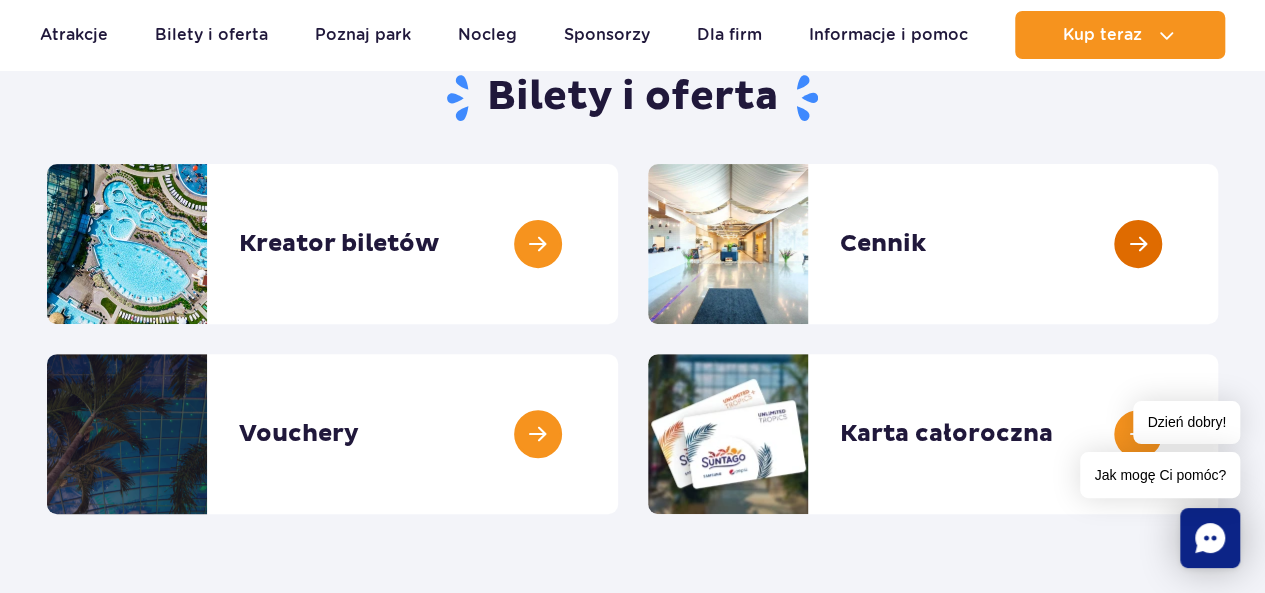 click at bounding box center (1218, 244) 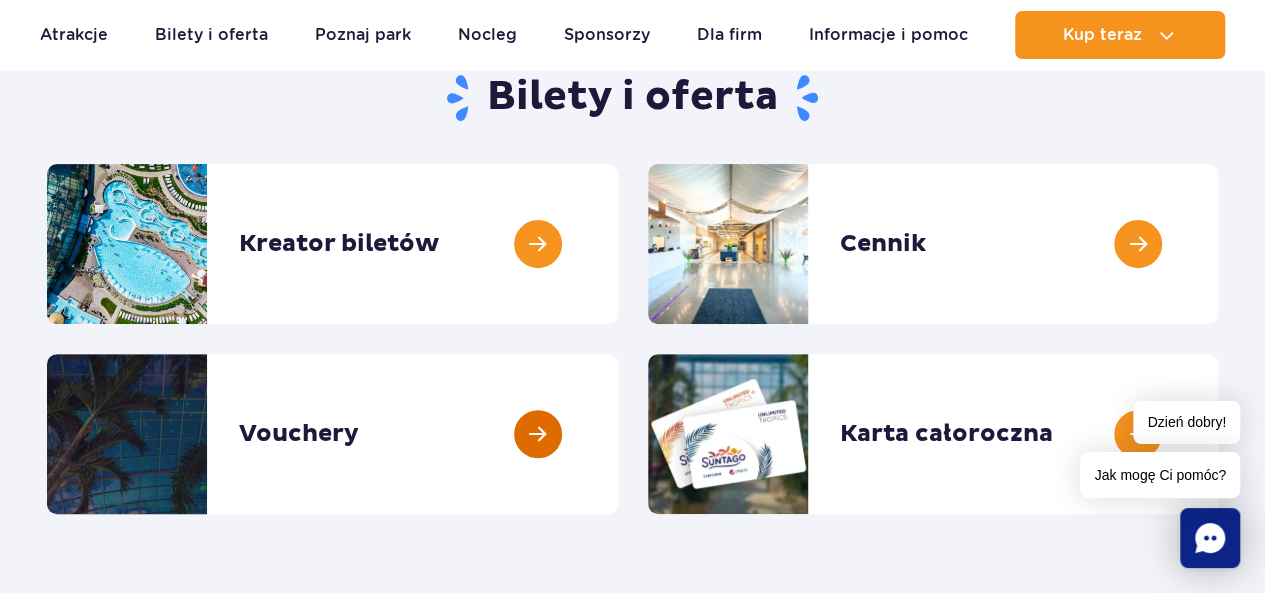 click at bounding box center (618, 434) 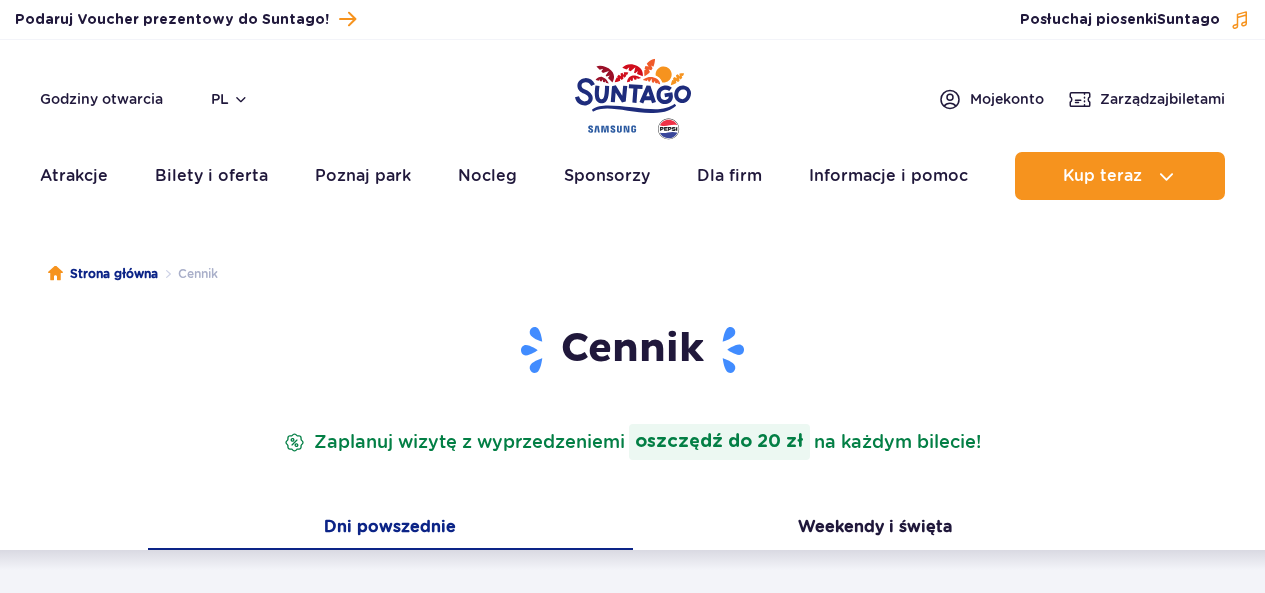 scroll, scrollTop: 0, scrollLeft: 0, axis: both 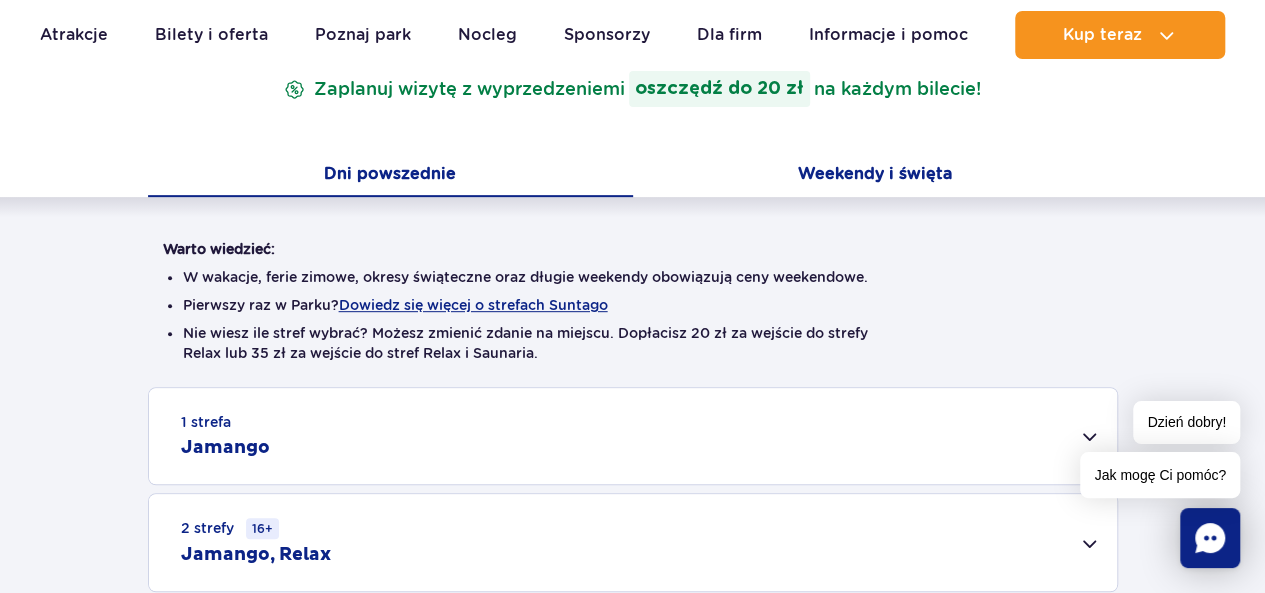 click on "Weekendy i święta" at bounding box center (875, 176) 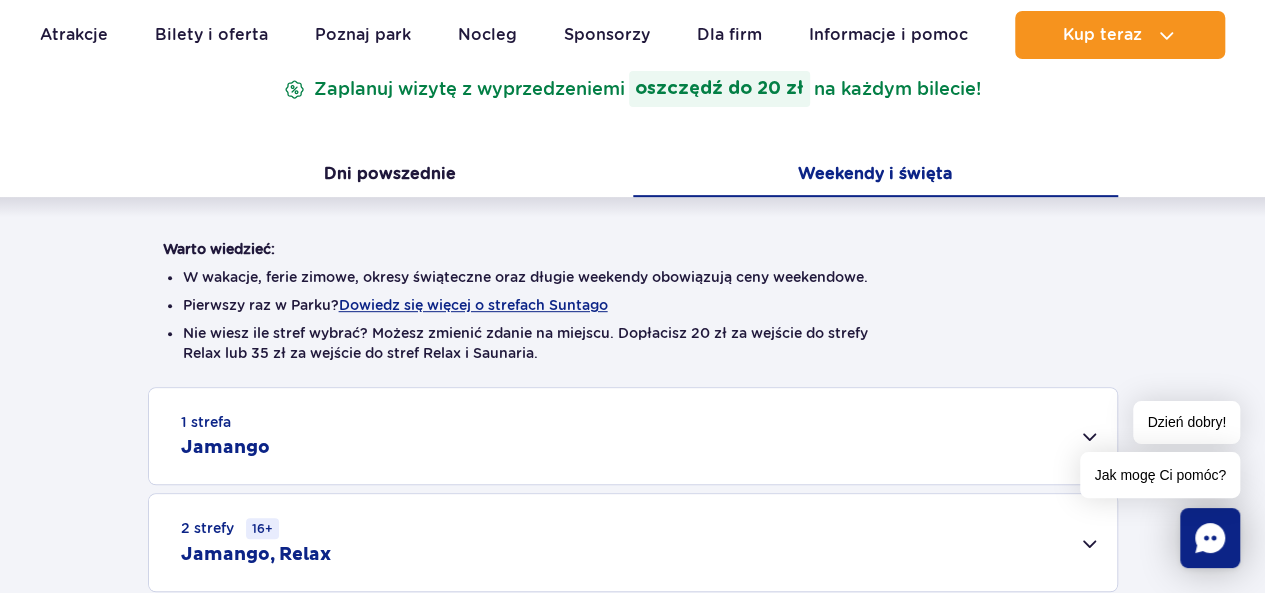 scroll, scrollTop: 545, scrollLeft: 0, axis: vertical 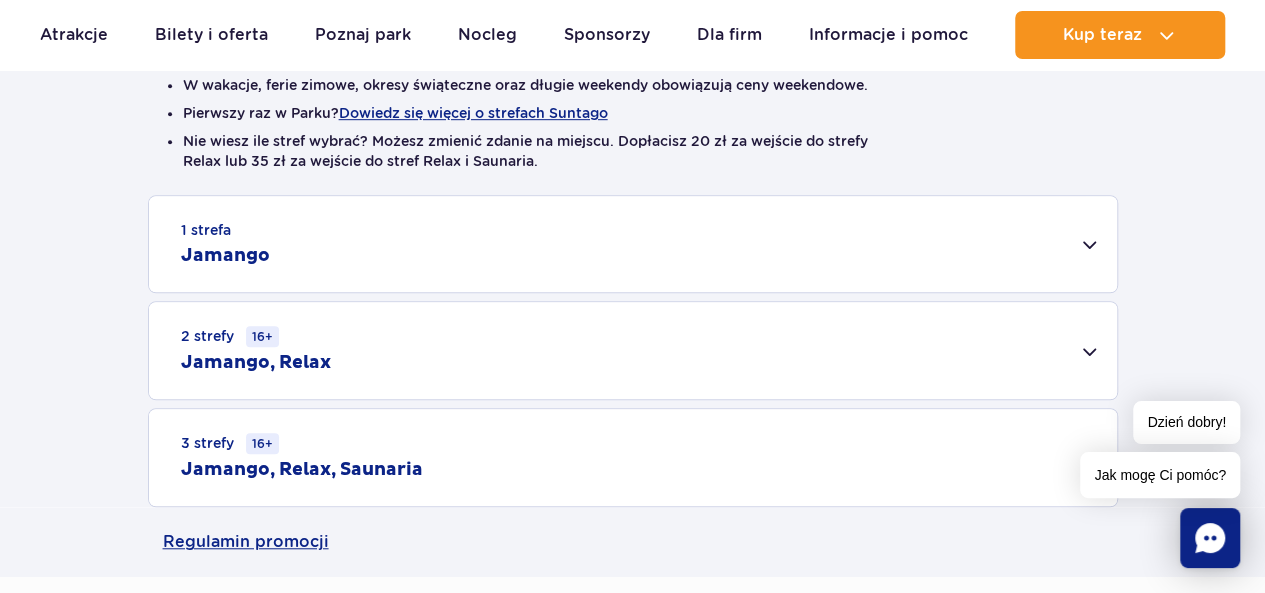 click on "1 strefa
Jamango" at bounding box center [633, 244] 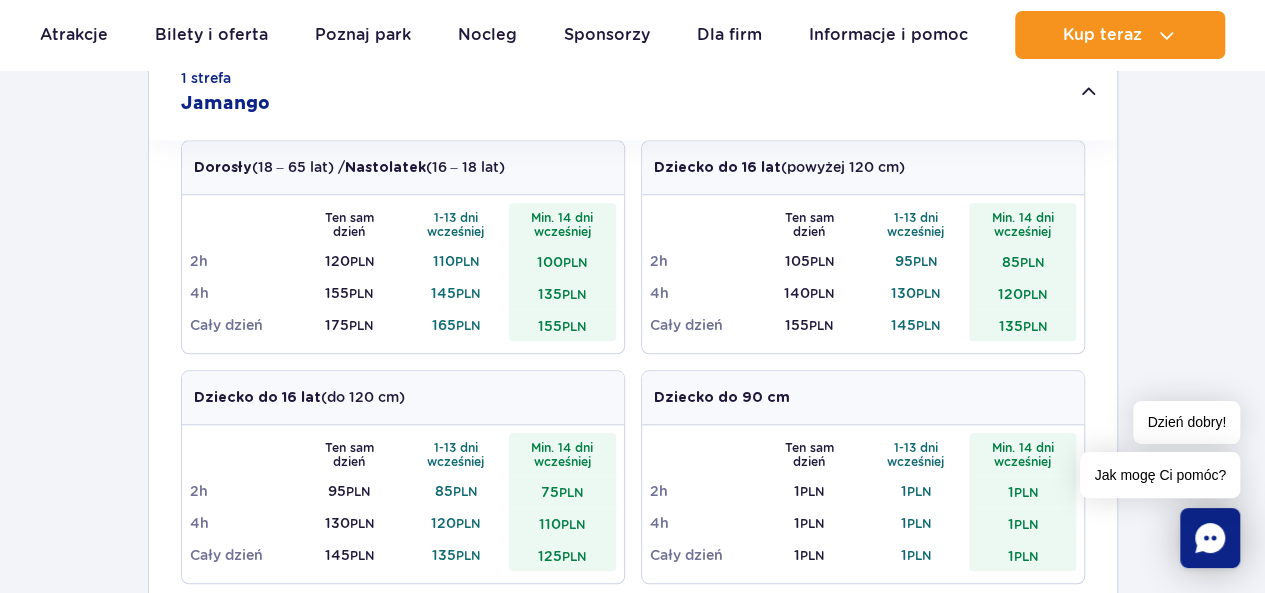 scroll, scrollTop: 720, scrollLeft: 0, axis: vertical 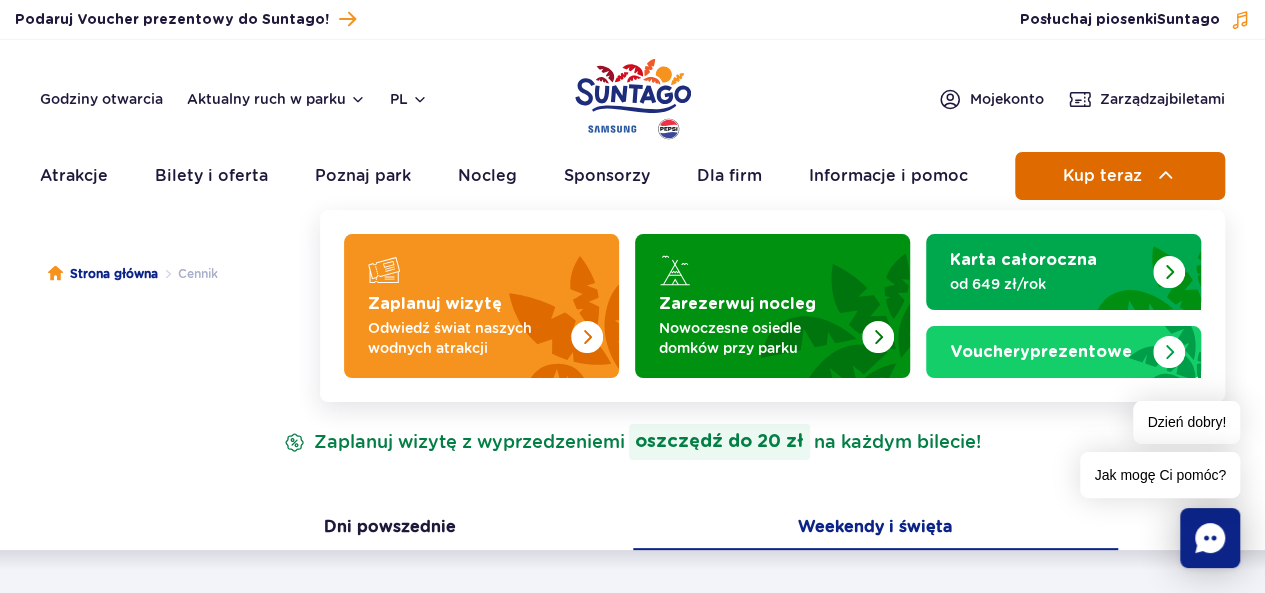 click on "Kup teraz" at bounding box center (1120, 176) 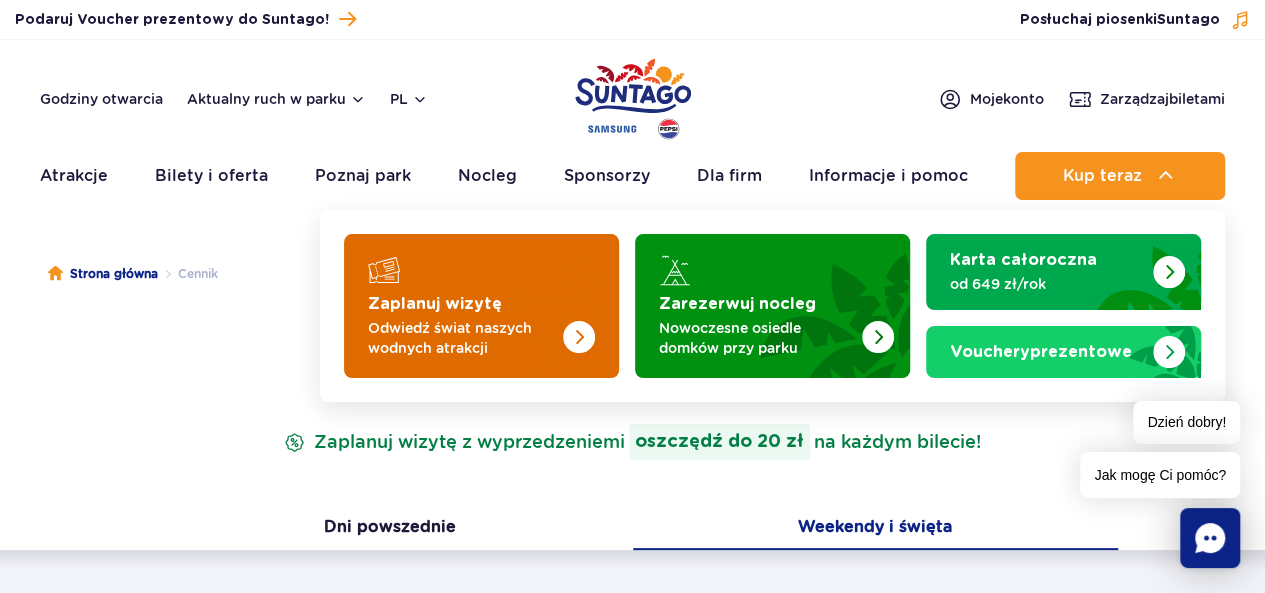click on "Odwiedź świat naszych wodnych atrakcji" at bounding box center [465, 338] 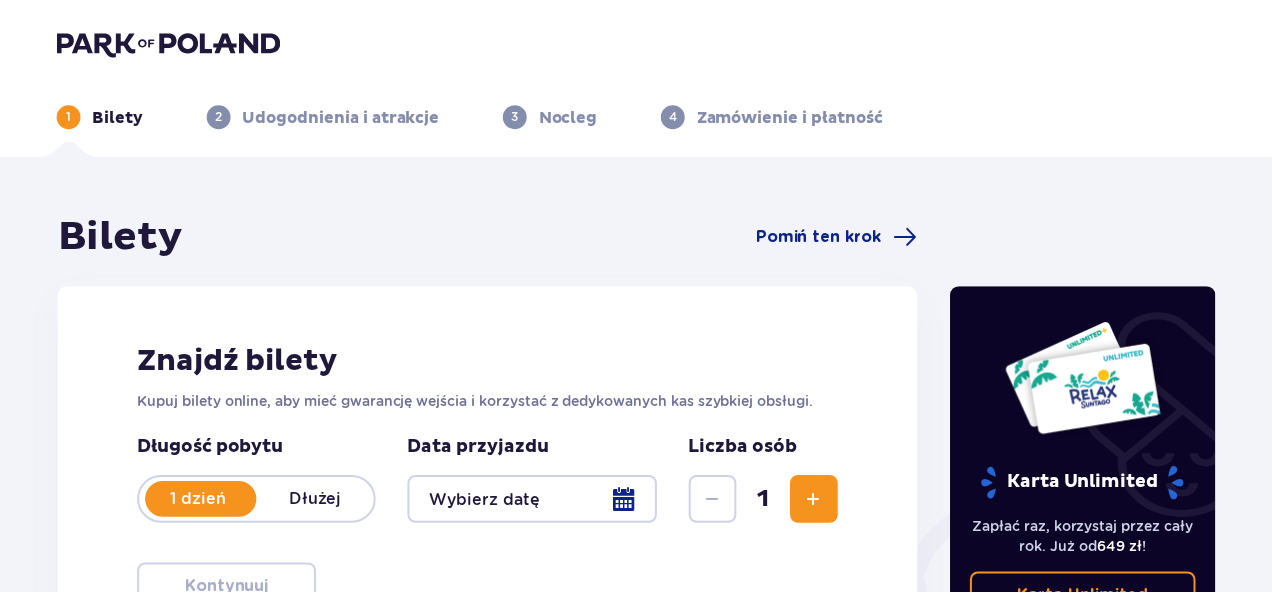 scroll, scrollTop: 0, scrollLeft: 0, axis: both 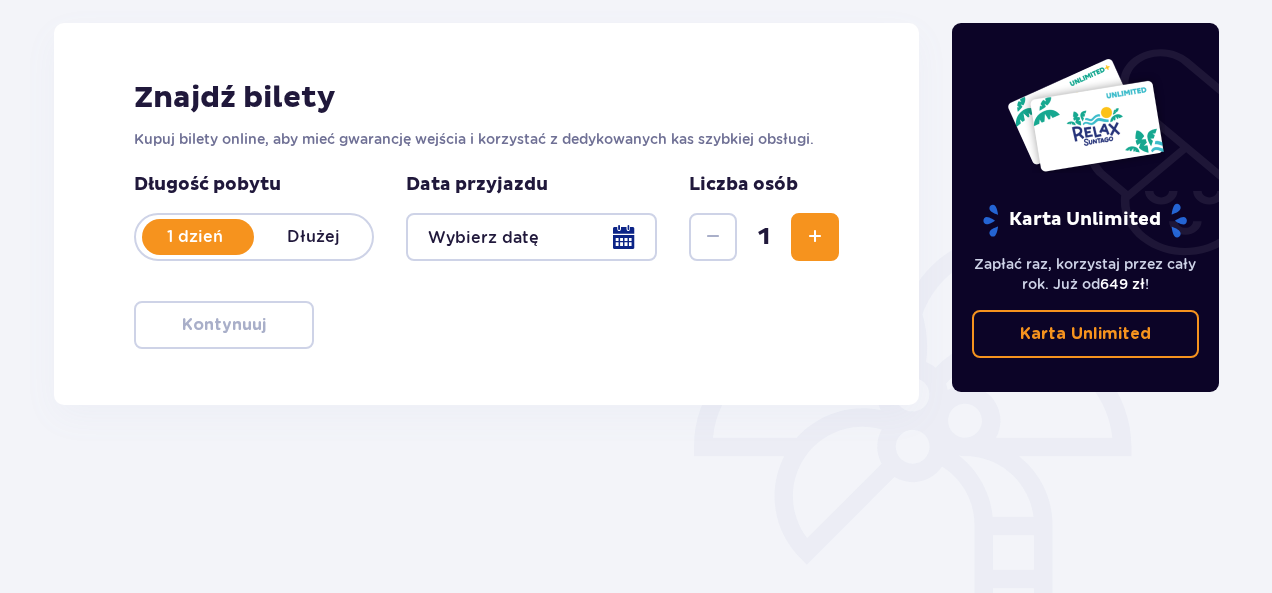 click at bounding box center (531, 237) 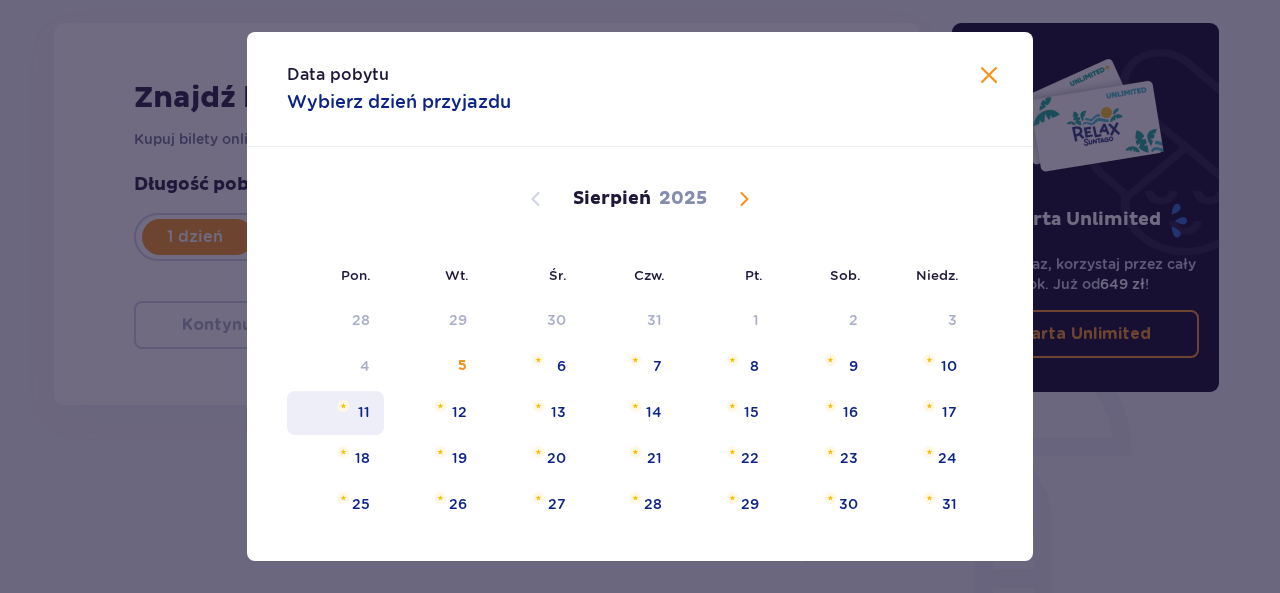 click on "11" at bounding box center (364, 412) 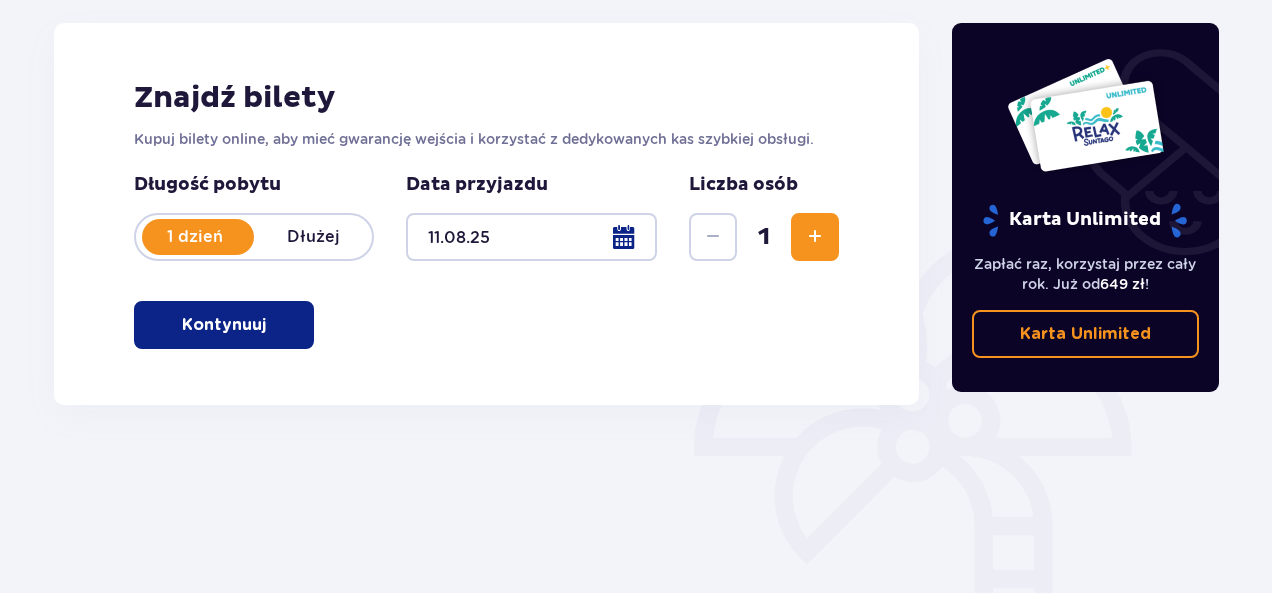 click at bounding box center (815, 237) 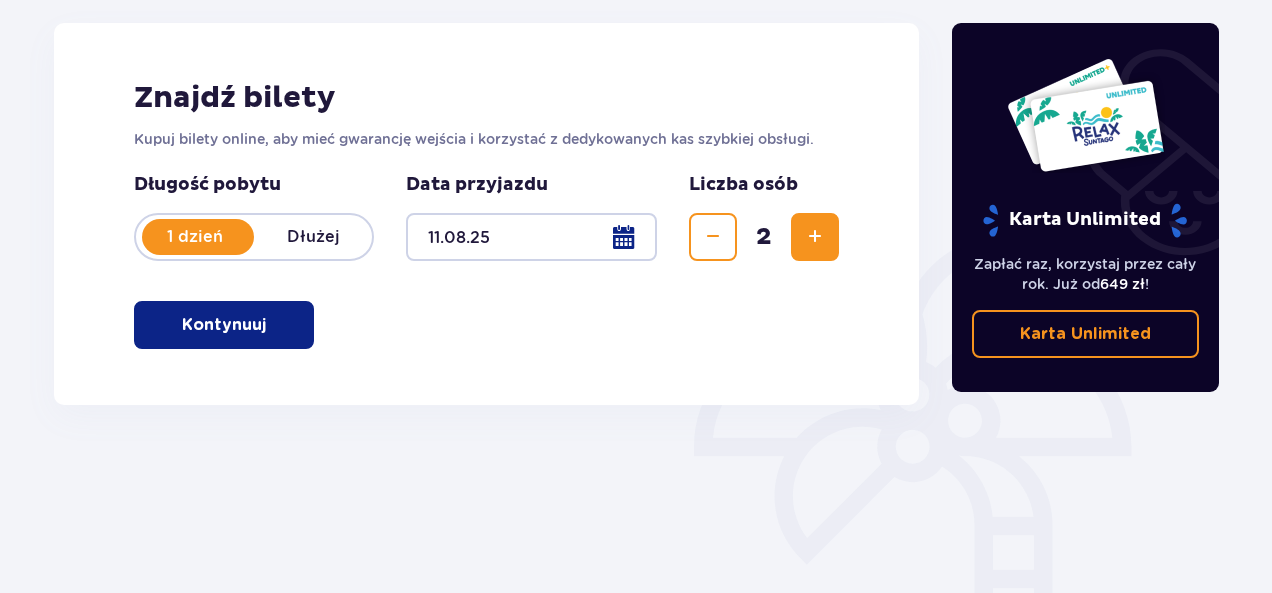 click at bounding box center (815, 237) 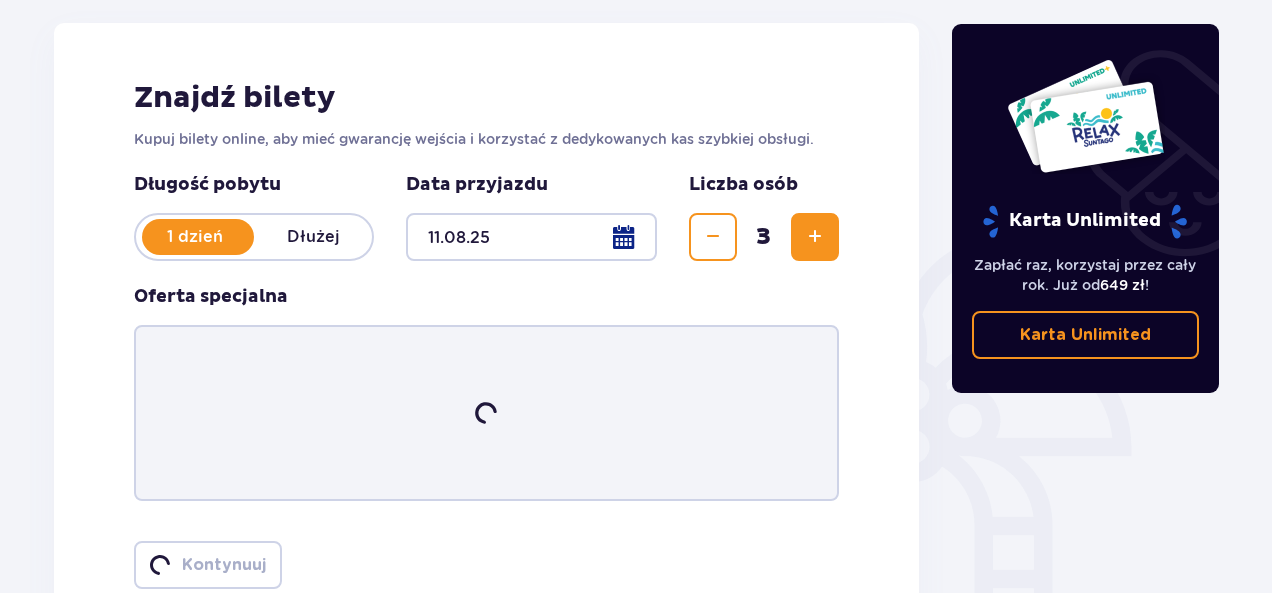 click at bounding box center (815, 237) 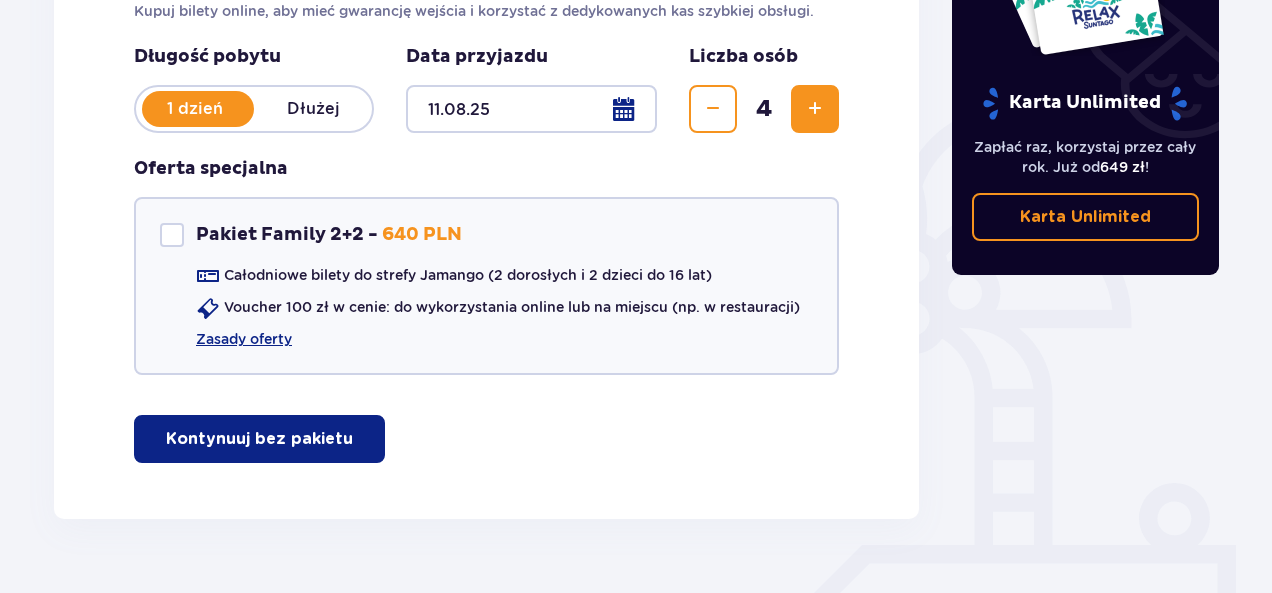 scroll, scrollTop: 436, scrollLeft: 0, axis: vertical 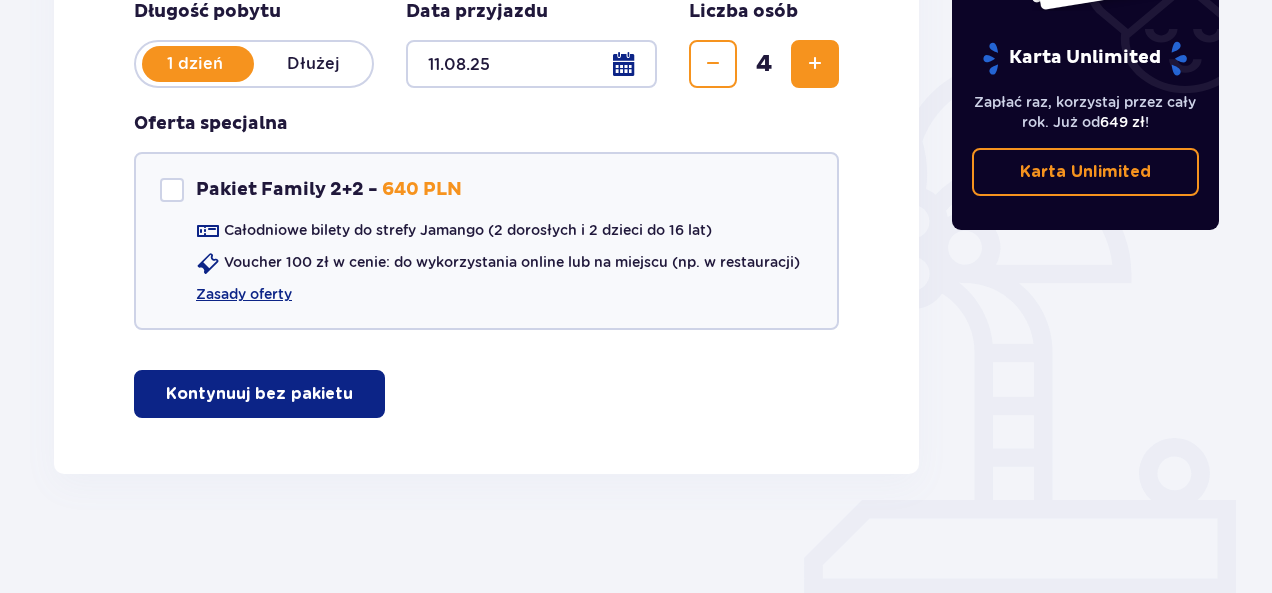 click on "Kontynuuj bez pakietu" at bounding box center [259, 394] 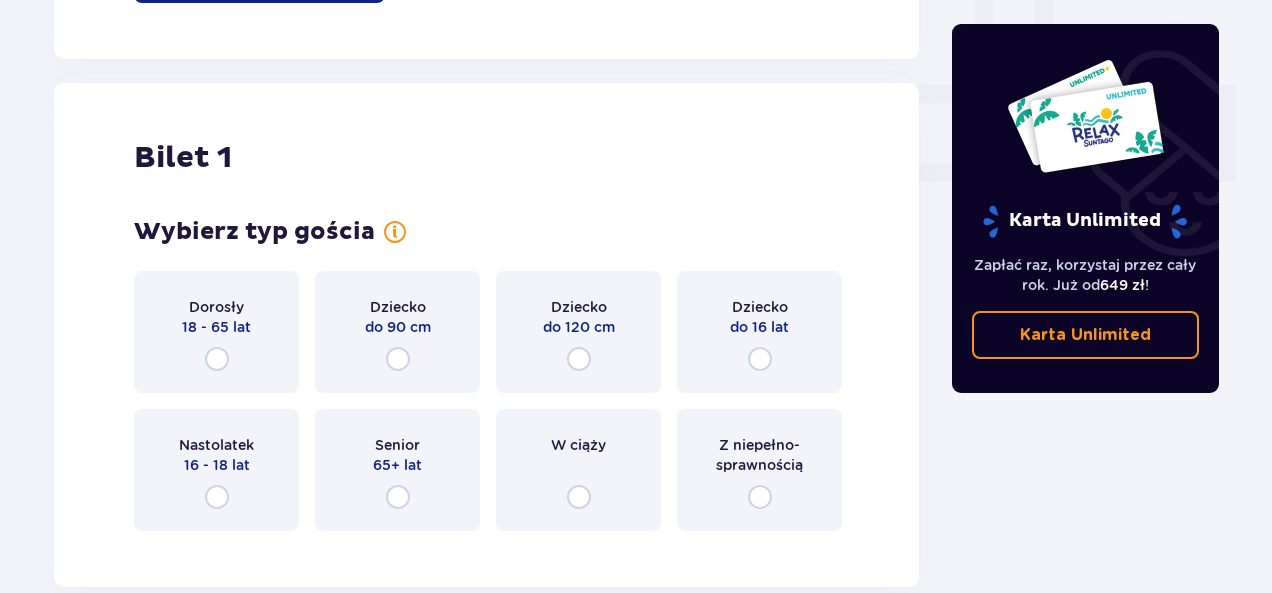scroll, scrollTop: 910, scrollLeft: 0, axis: vertical 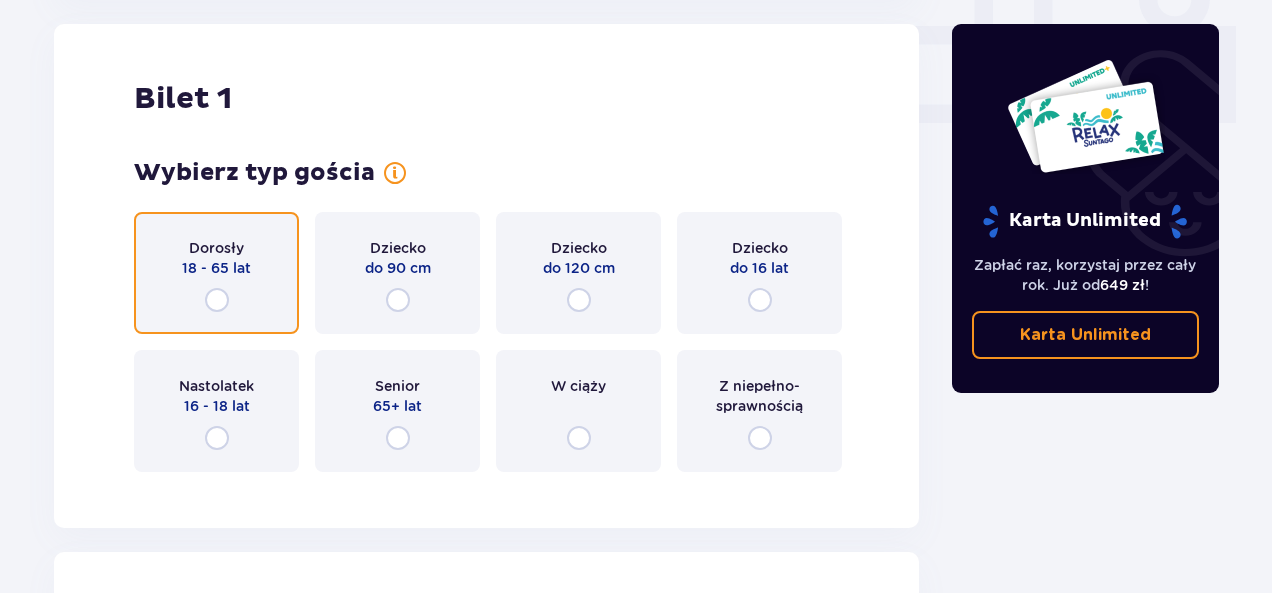 click at bounding box center [217, 300] 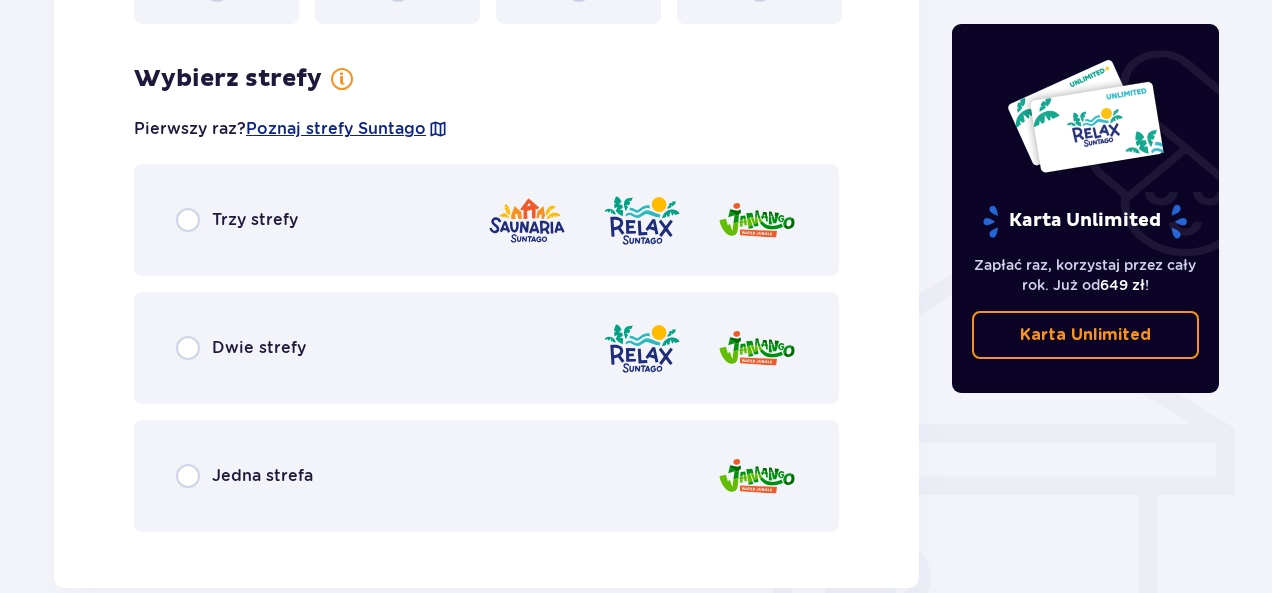 scroll, scrollTop: 1398, scrollLeft: 0, axis: vertical 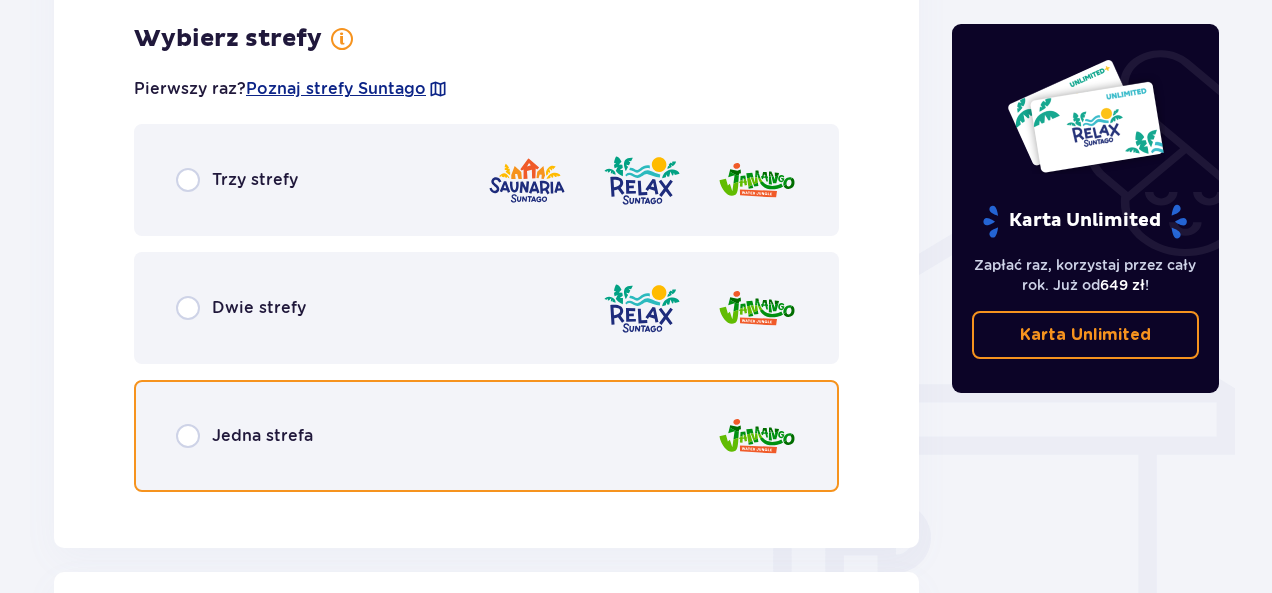 click at bounding box center [188, 436] 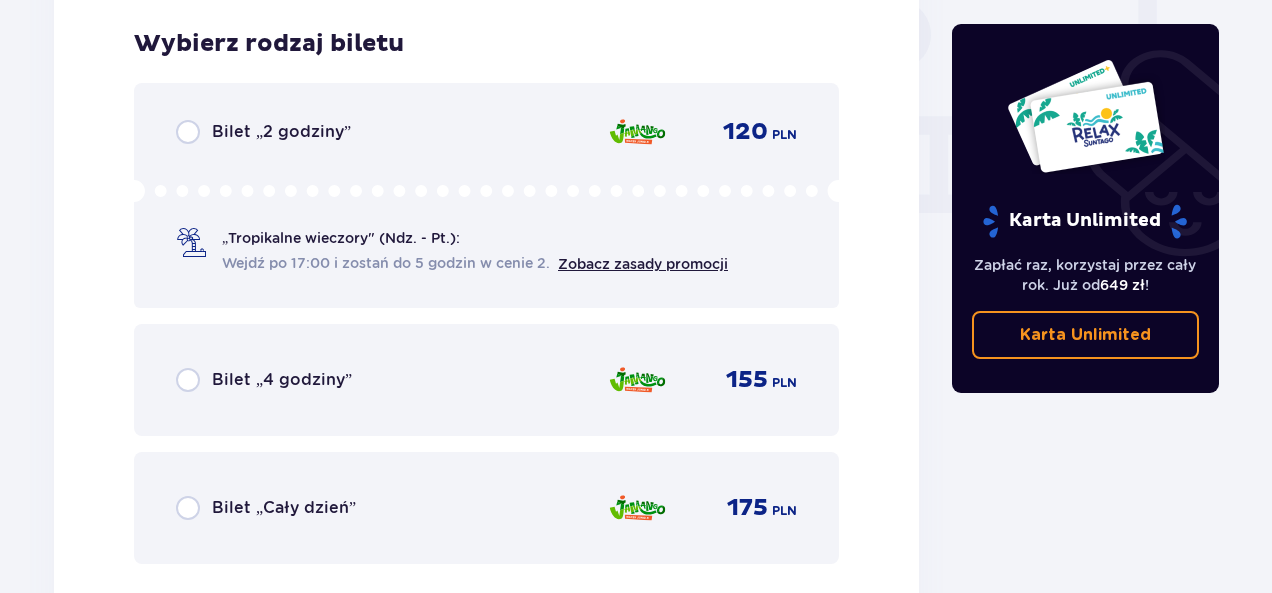 scroll, scrollTop: 1906, scrollLeft: 0, axis: vertical 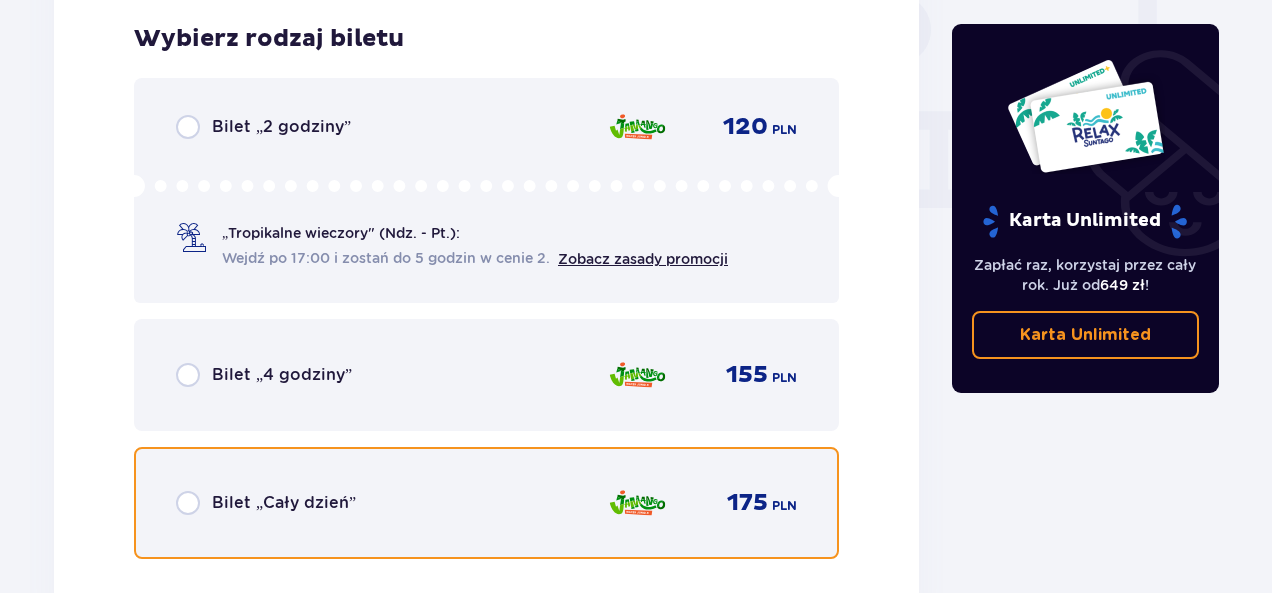 click at bounding box center (188, 503) 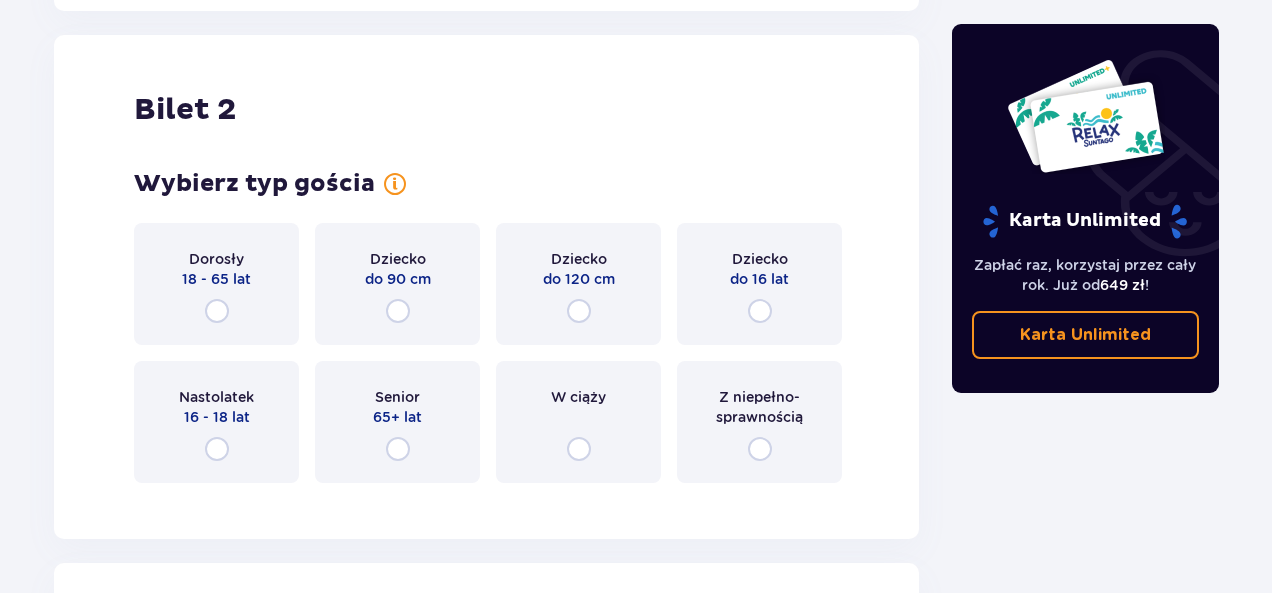 scroll, scrollTop: 2521, scrollLeft: 0, axis: vertical 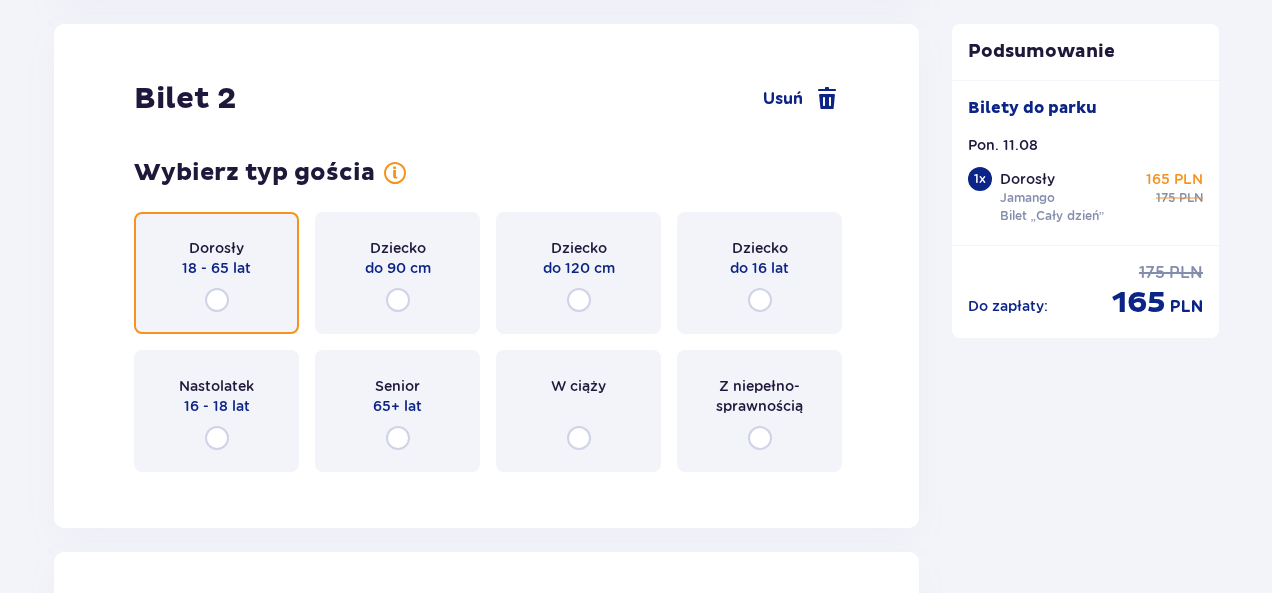 click at bounding box center [217, 300] 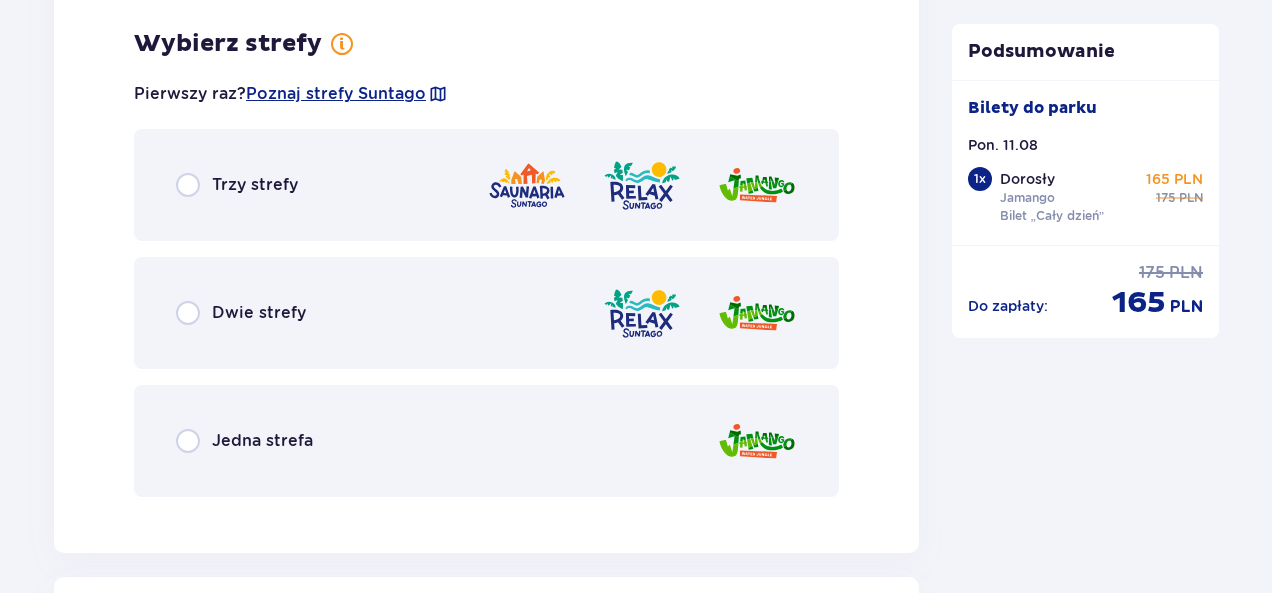 scroll, scrollTop: 3009, scrollLeft: 0, axis: vertical 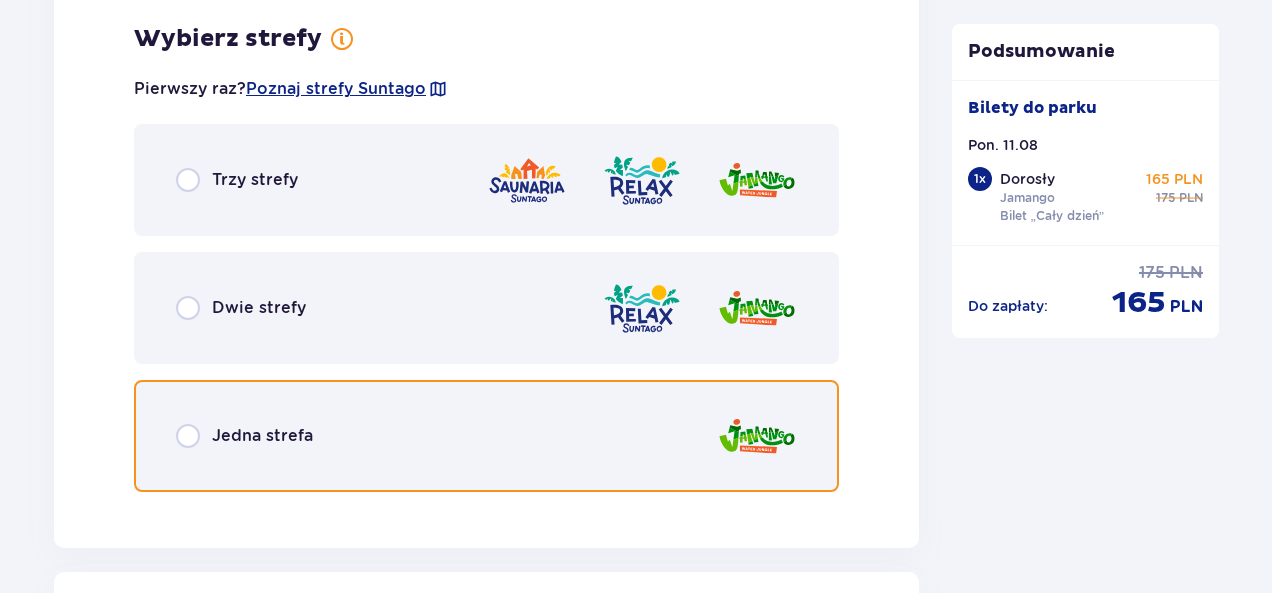 click at bounding box center [188, 436] 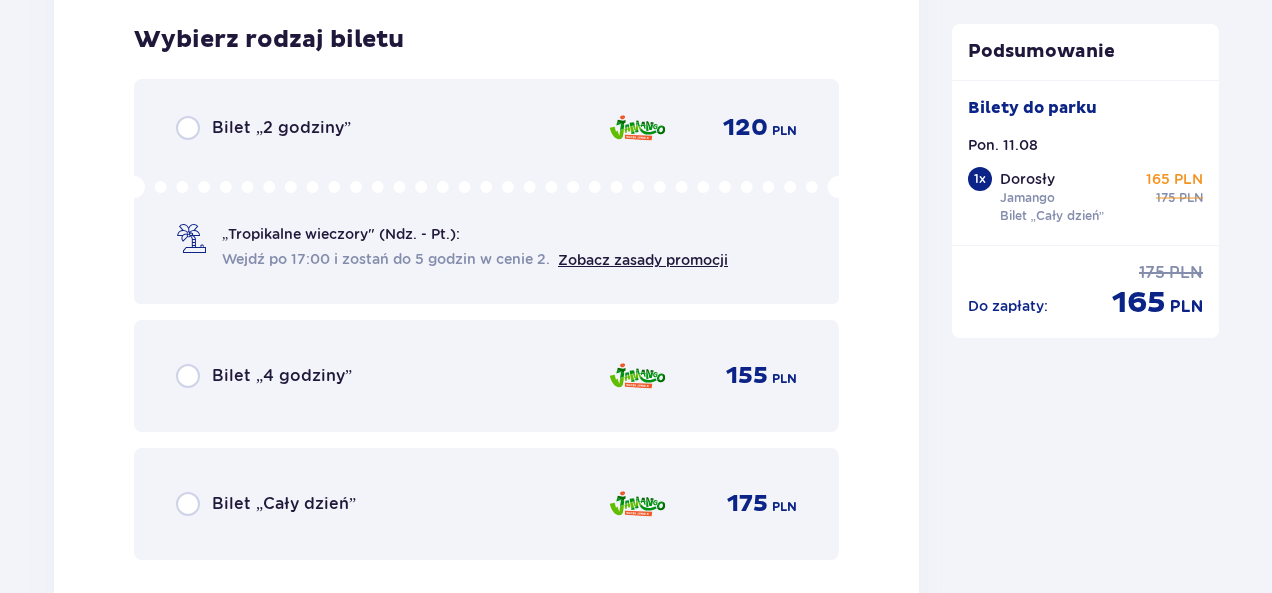 scroll, scrollTop: 3517, scrollLeft: 0, axis: vertical 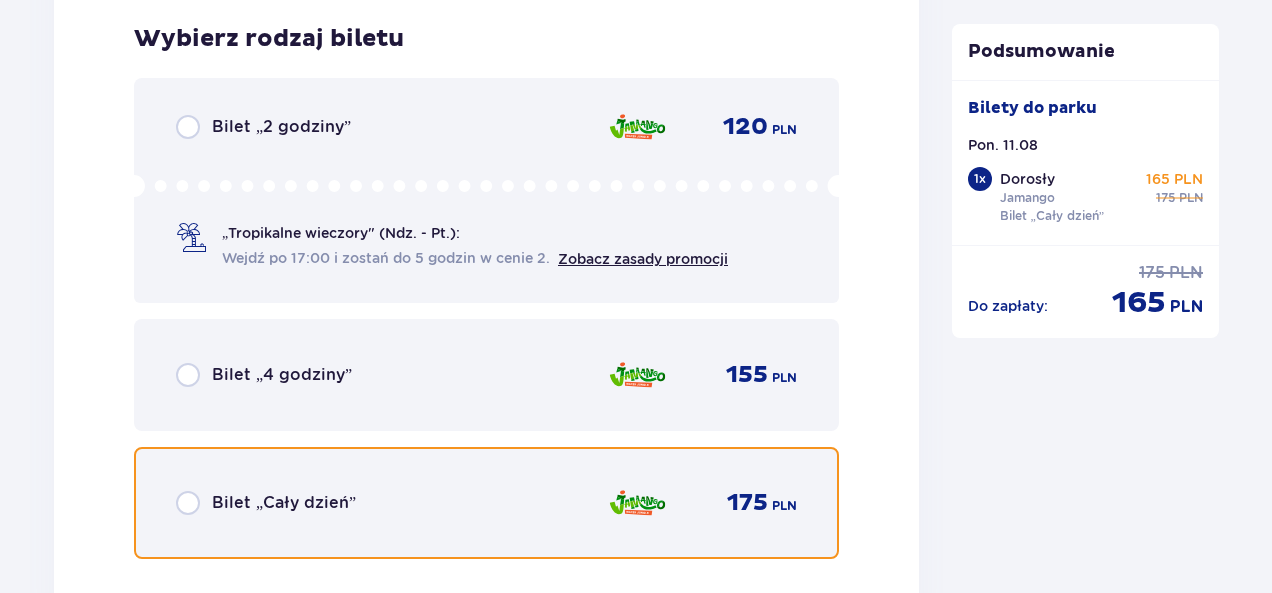 click at bounding box center [188, 503] 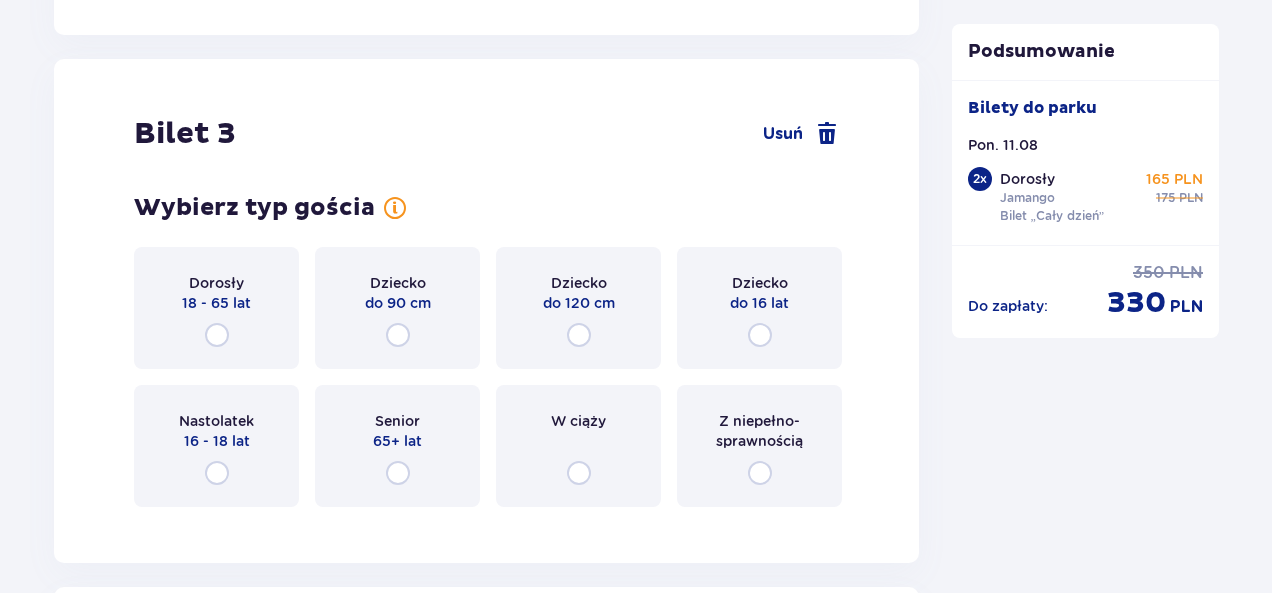 scroll, scrollTop: 4132, scrollLeft: 0, axis: vertical 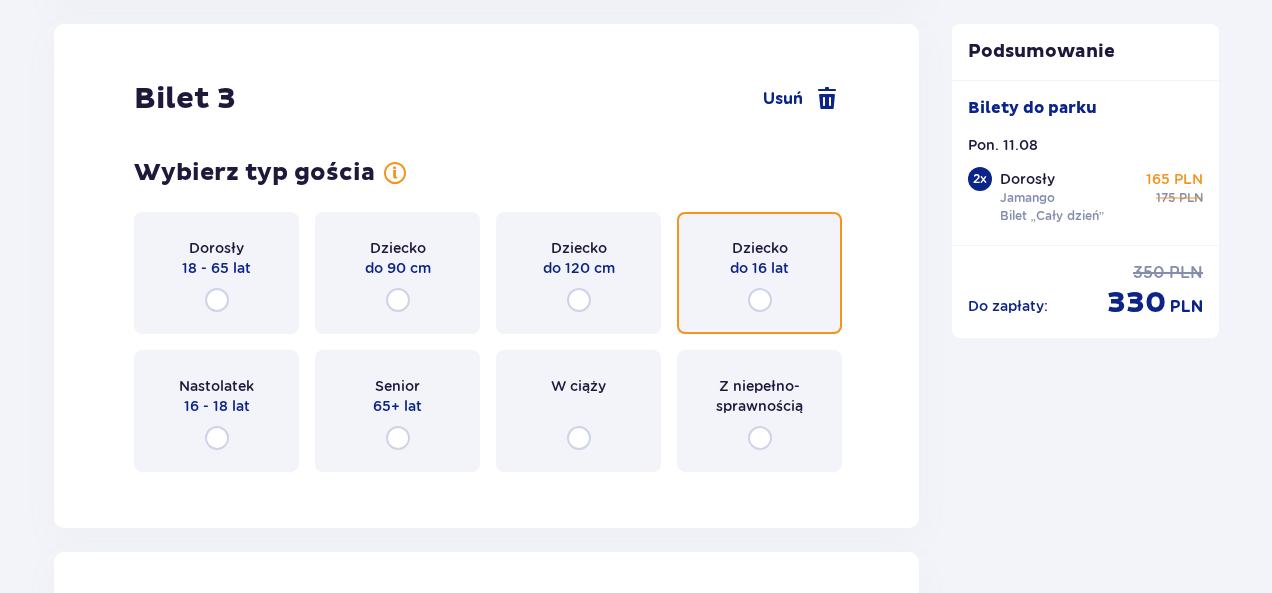 click at bounding box center (760, 300) 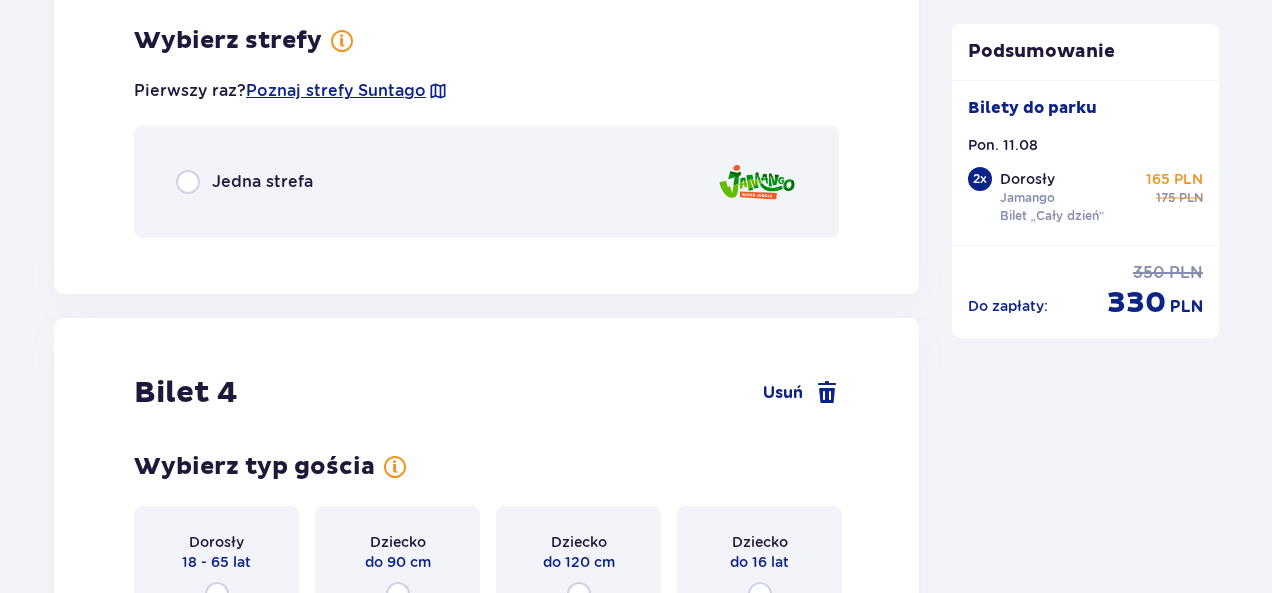 scroll, scrollTop: 4620, scrollLeft: 0, axis: vertical 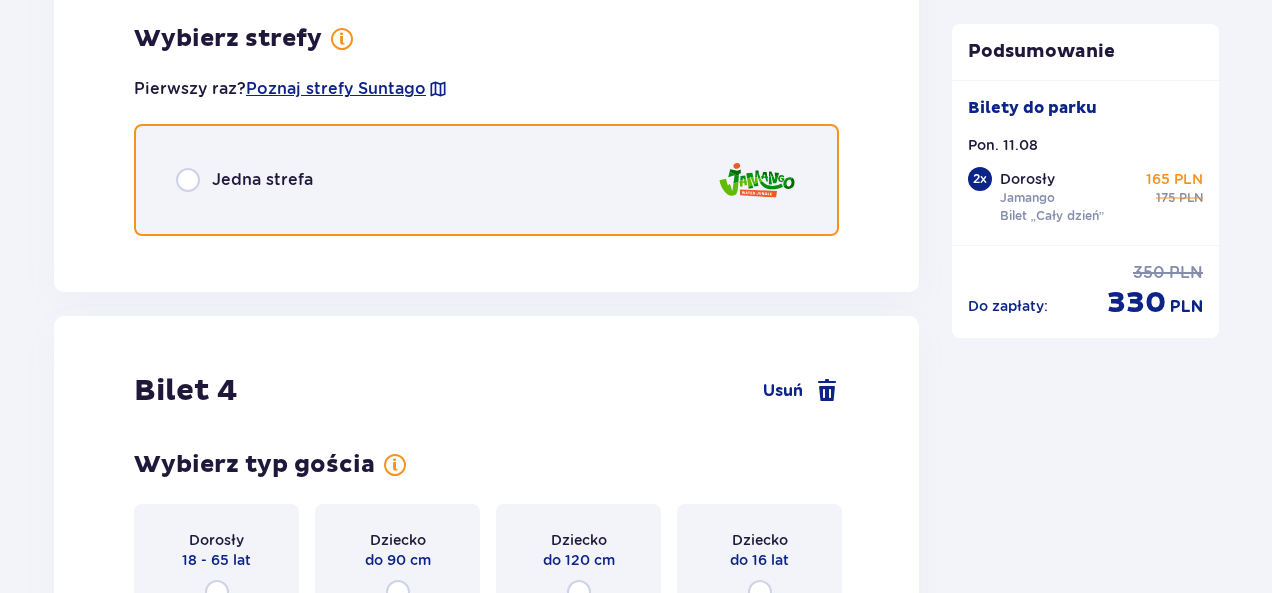 click at bounding box center (188, 180) 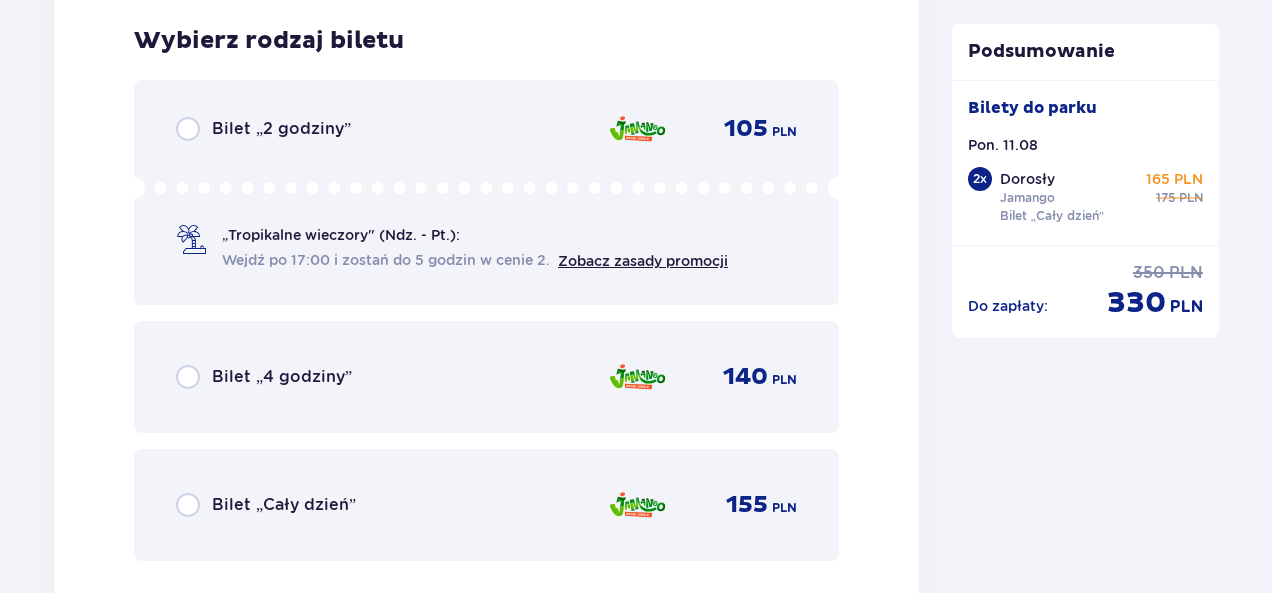 scroll, scrollTop: 4872, scrollLeft: 0, axis: vertical 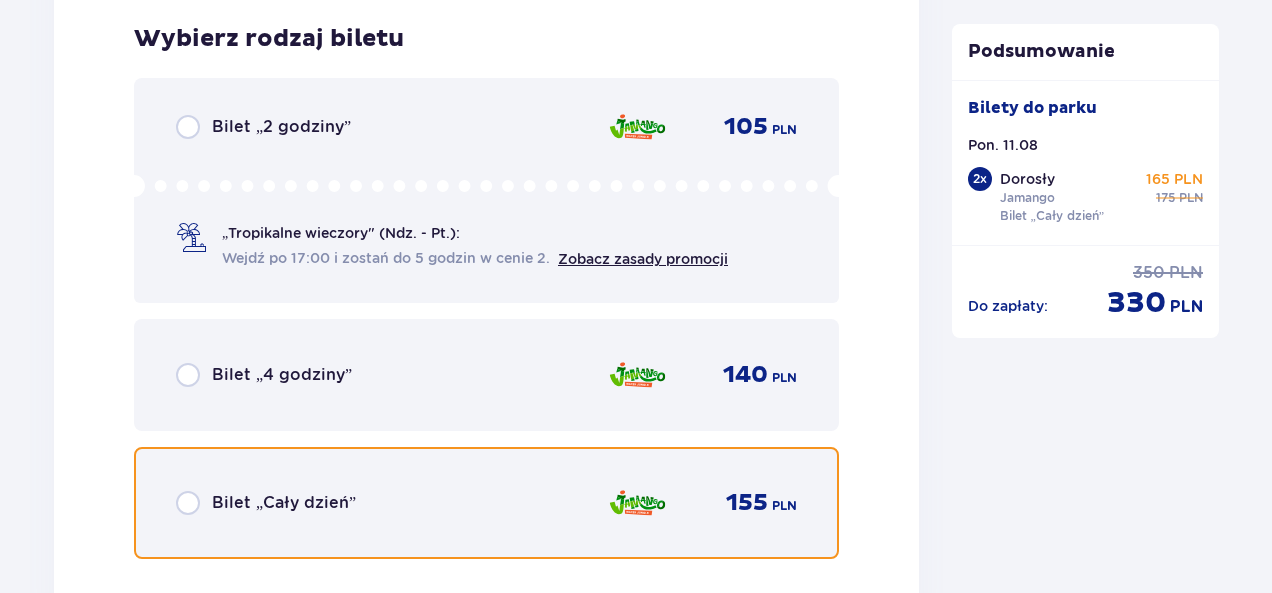 click at bounding box center [188, 503] 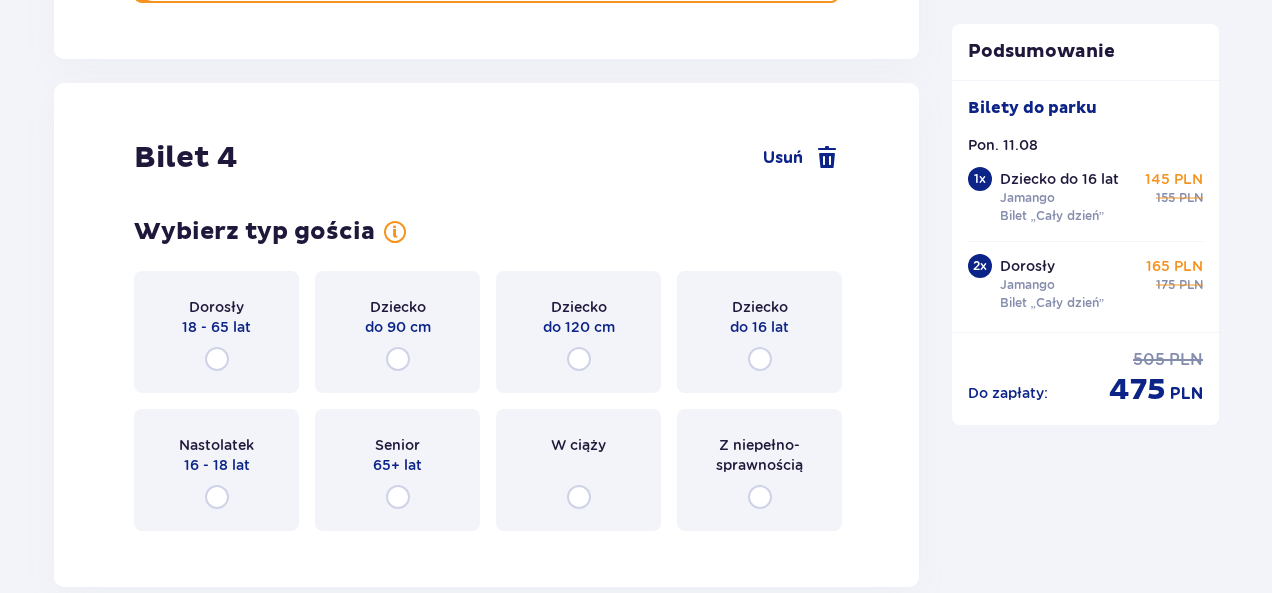 scroll, scrollTop: 5487, scrollLeft: 0, axis: vertical 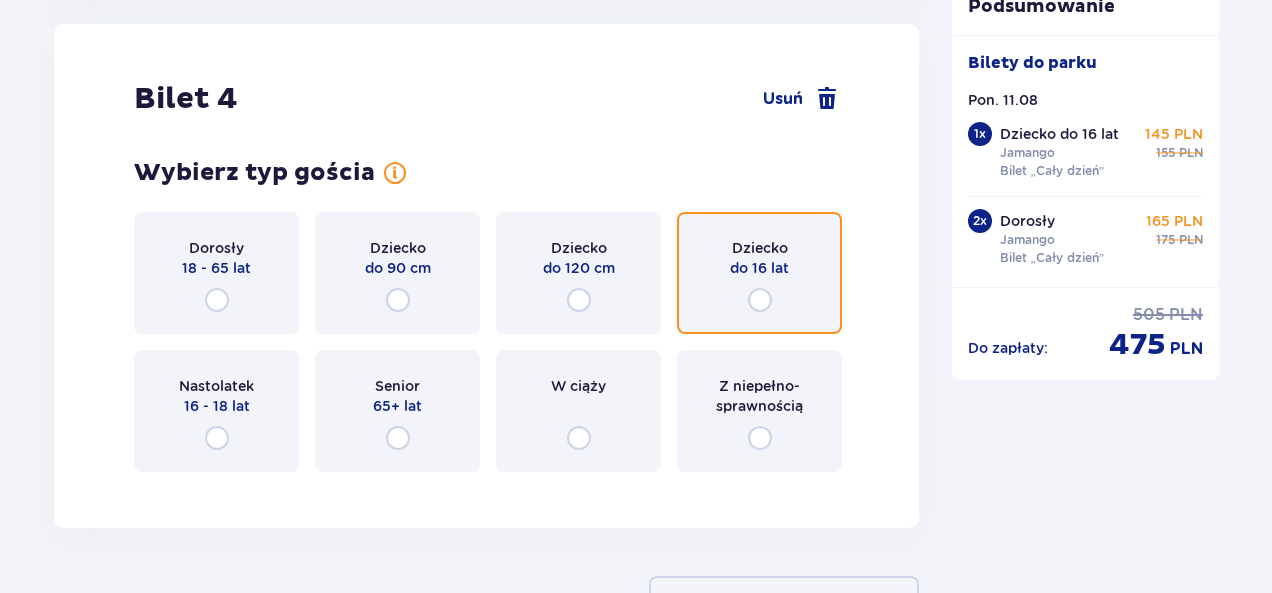 click at bounding box center [760, 300] 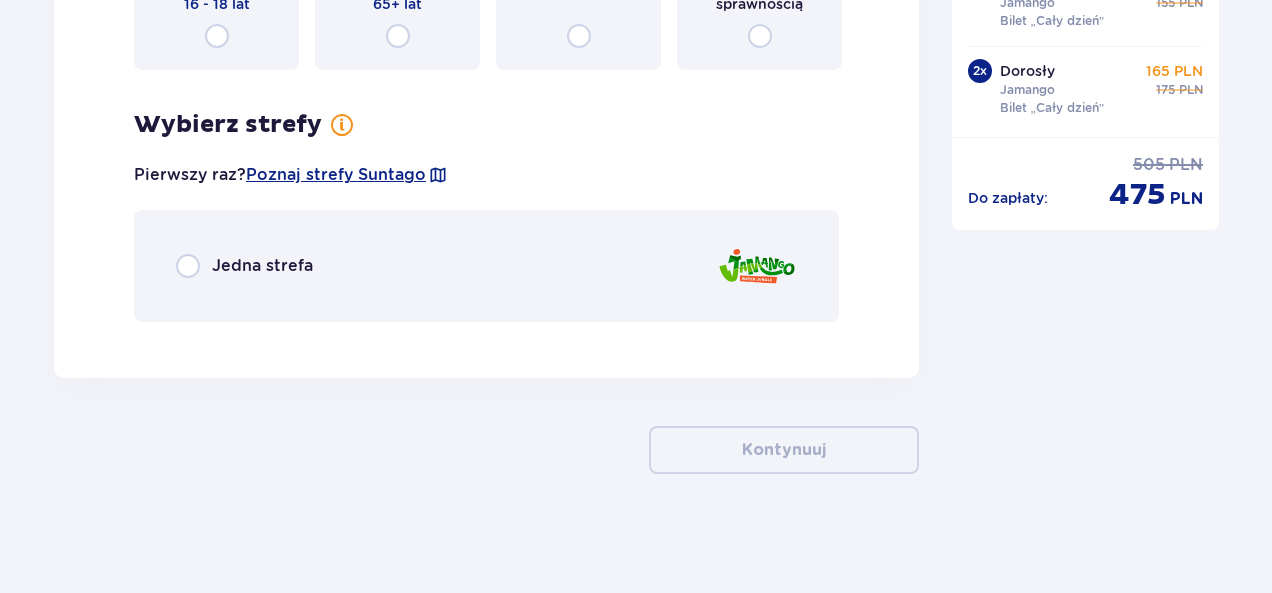 scroll, scrollTop: 5890, scrollLeft: 0, axis: vertical 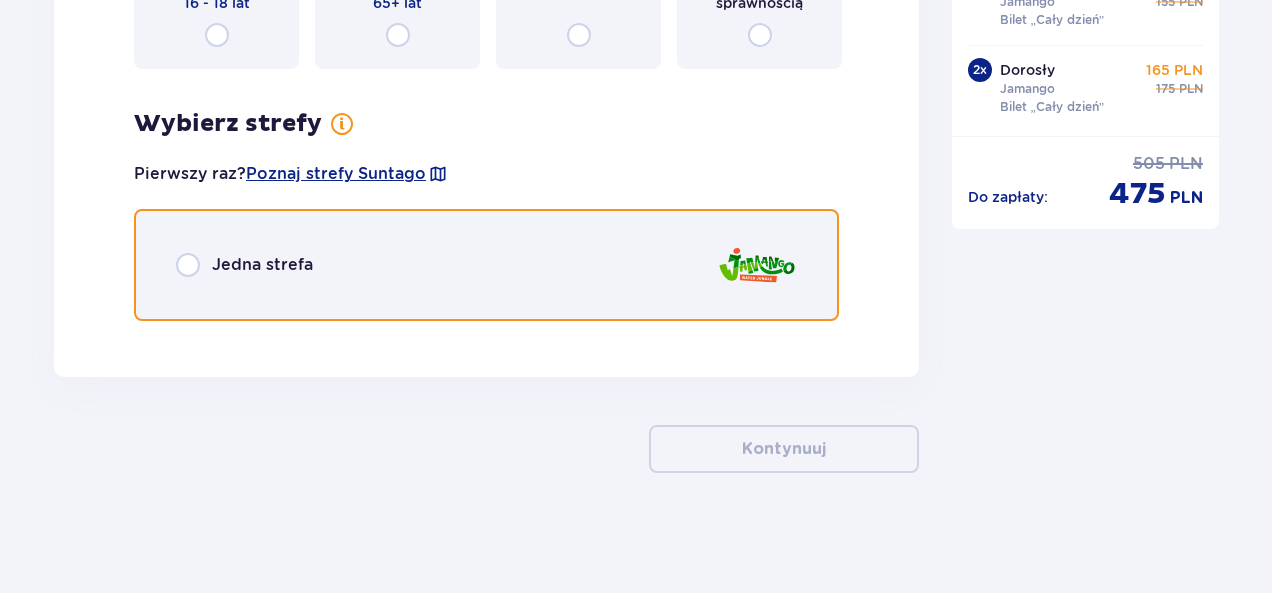 click at bounding box center (188, 265) 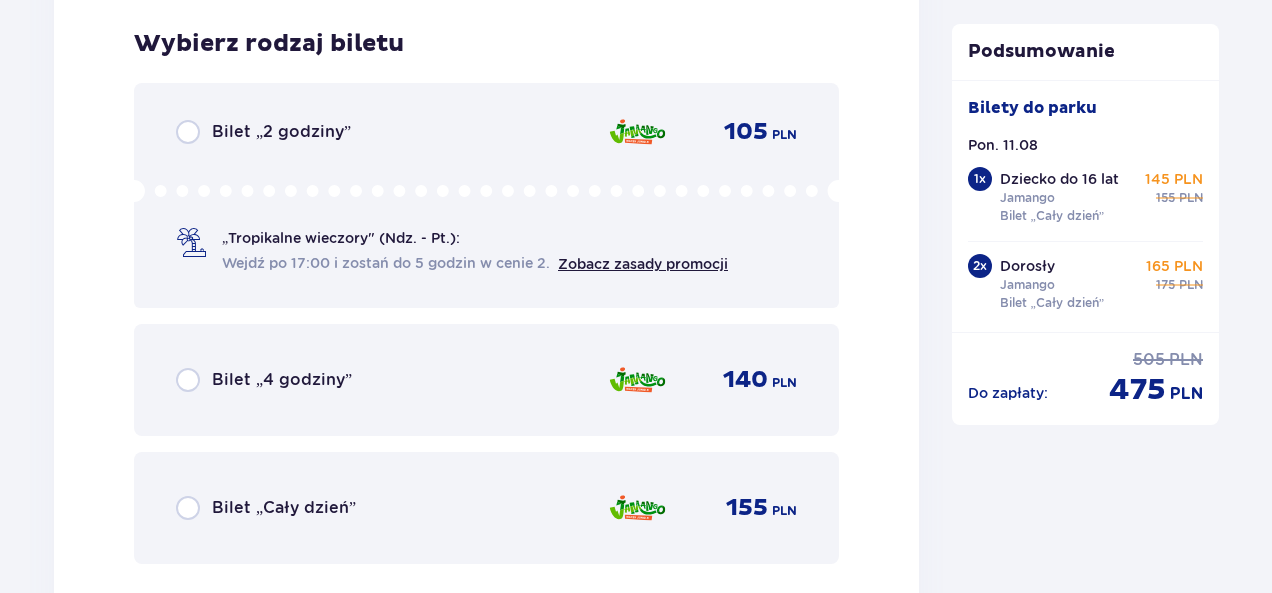 scroll, scrollTop: 6227, scrollLeft: 0, axis: vertical 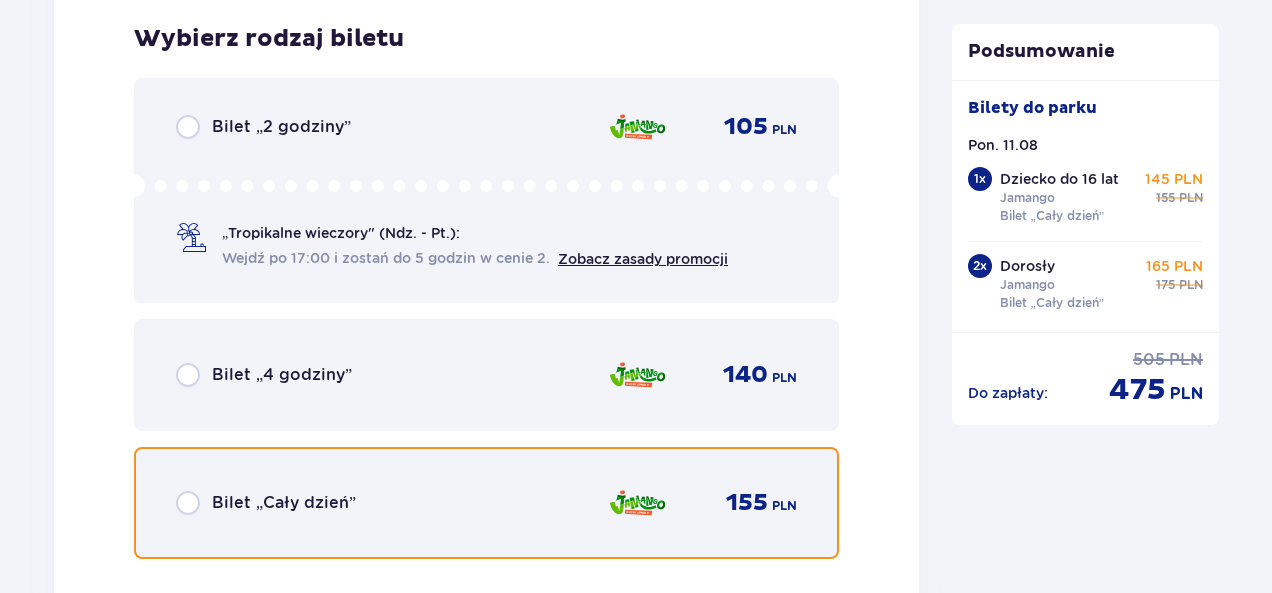 click at bounding box center (188, 503) 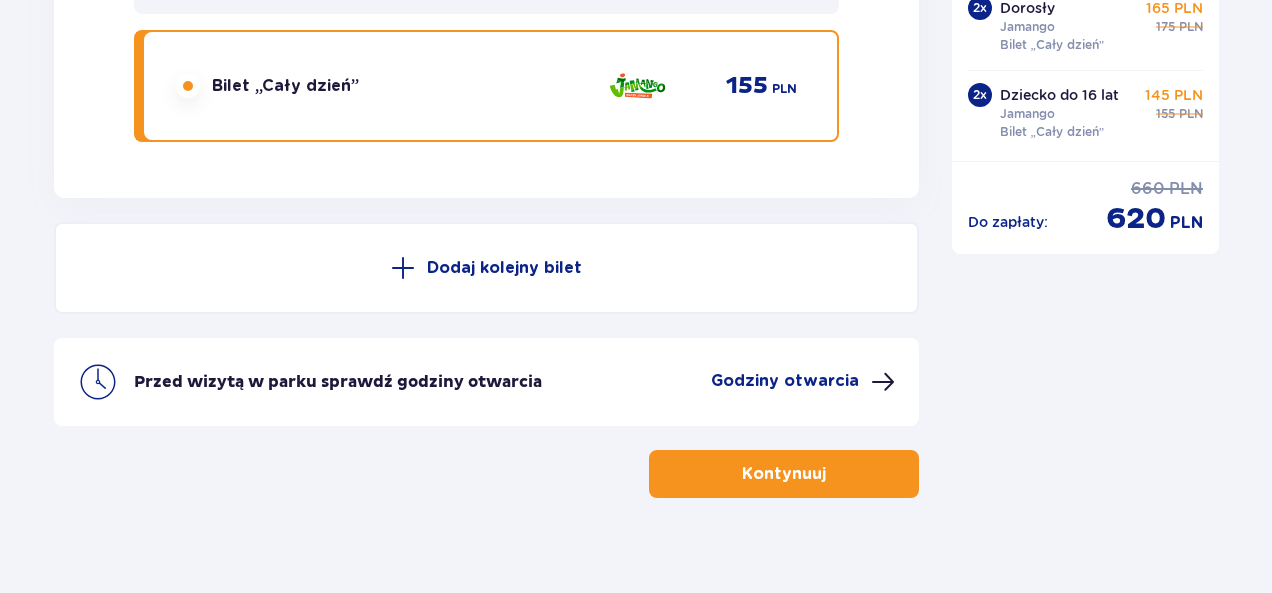 scroll, scrollTop: 6668, scrollLeft: 0, axis: vertical 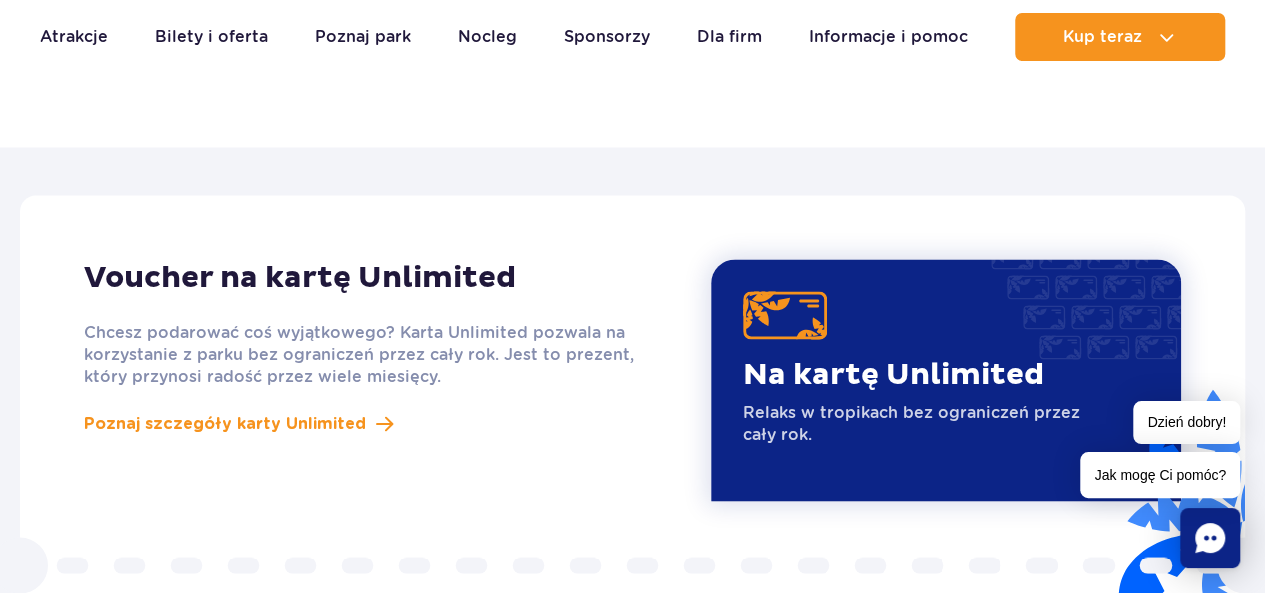 drag, startPoint x: 1279, startPoint y: 31, endPoint x: 1256, endPoint y: 217, distance: 187.41664 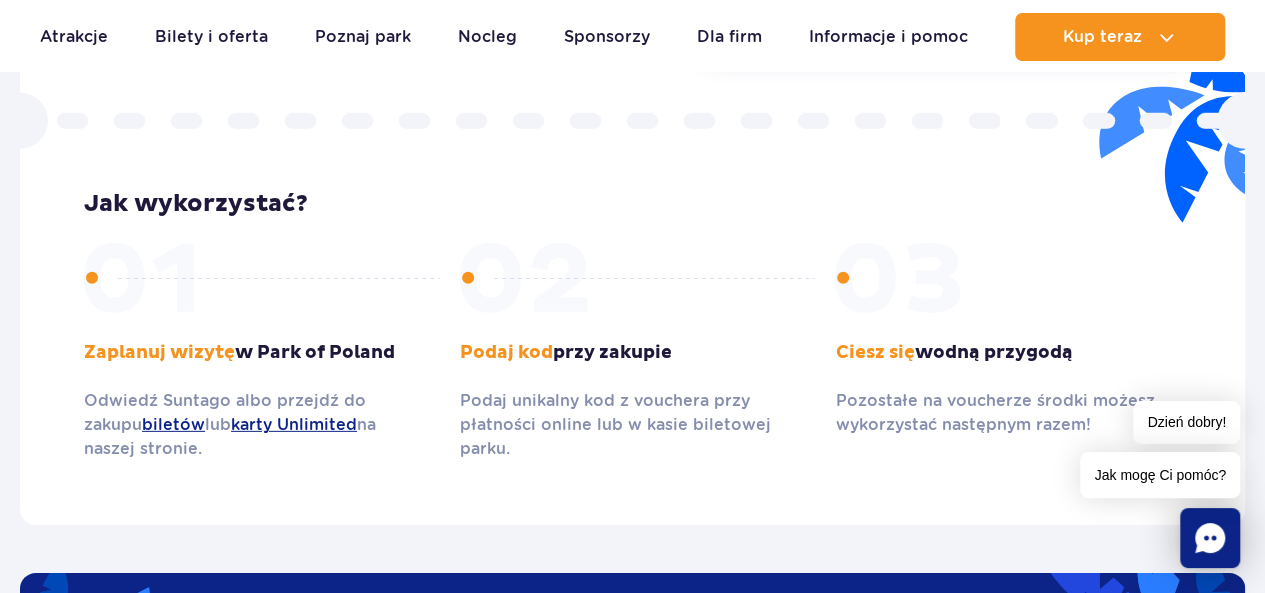 scroll, scrollTop: 2877, scrollLeft: 0, axis: vertical 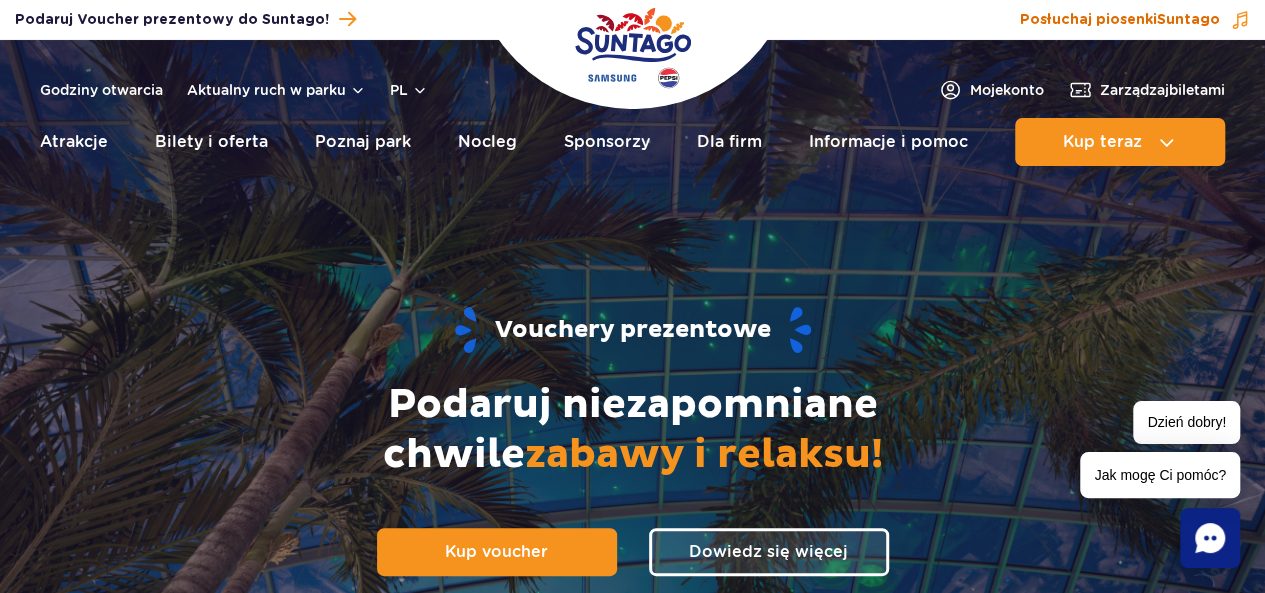 click at bounding box center (1240, 20) 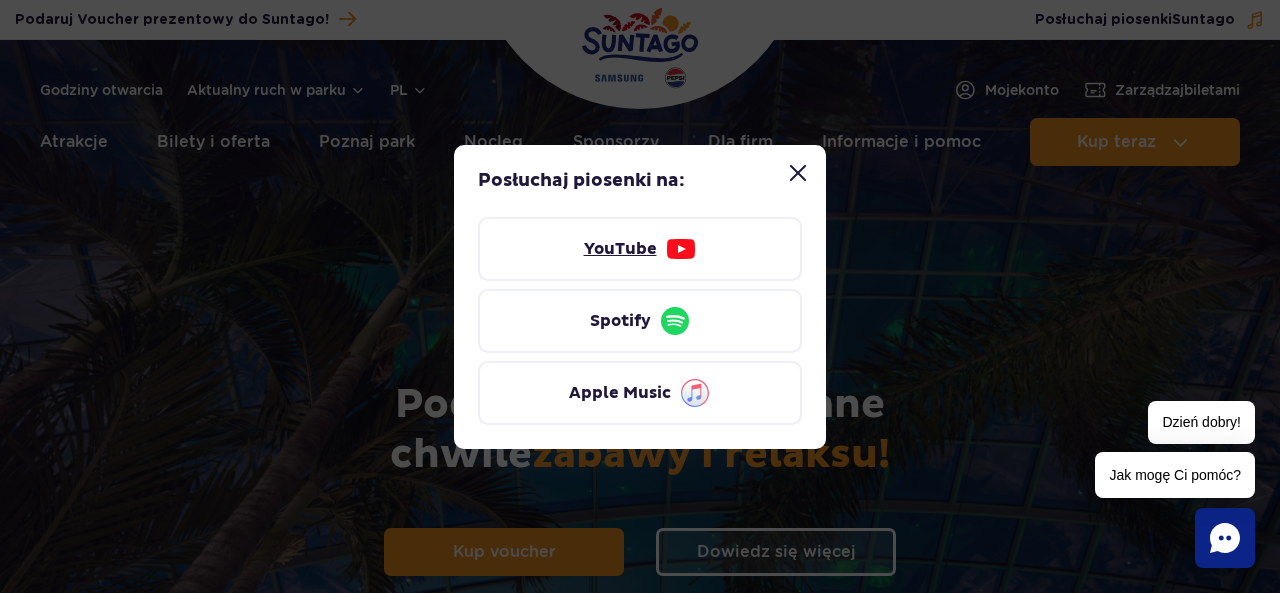 click on "YouTube" at bounding box center [640, 249] 